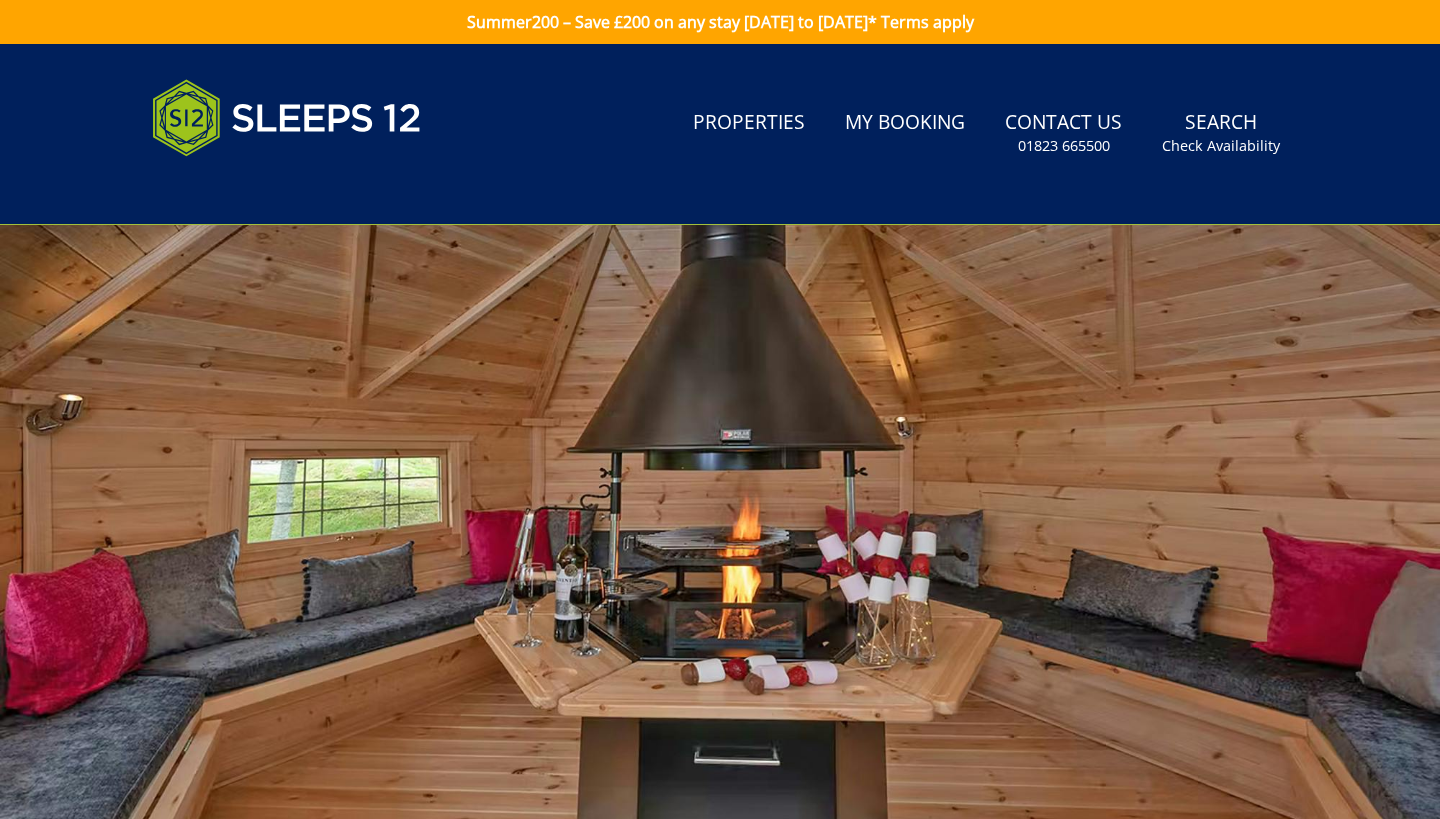 scroll, scrollTop: 0, scrollLeft: 0, axis: both 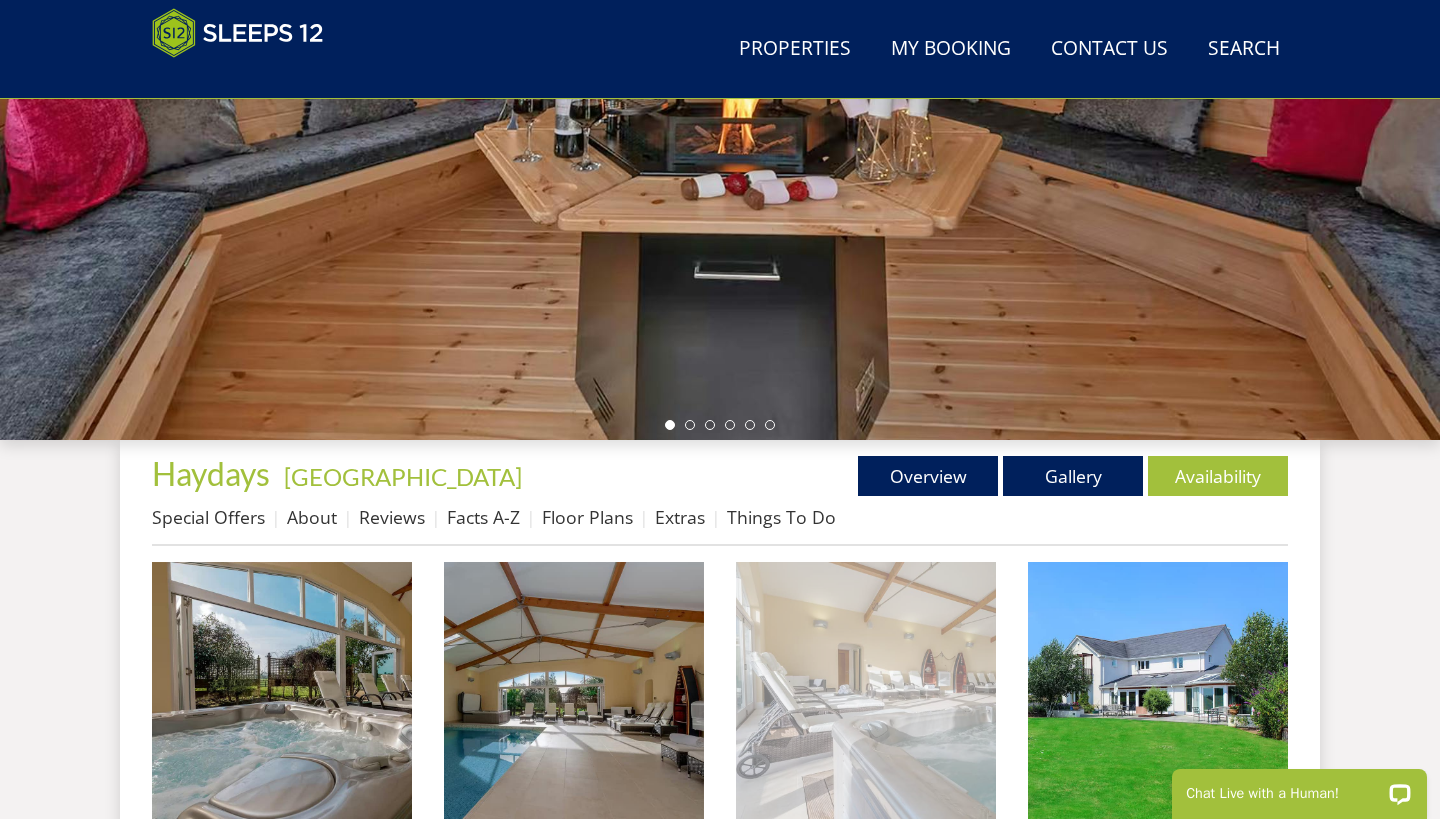 click at bounding box center (282, 692) 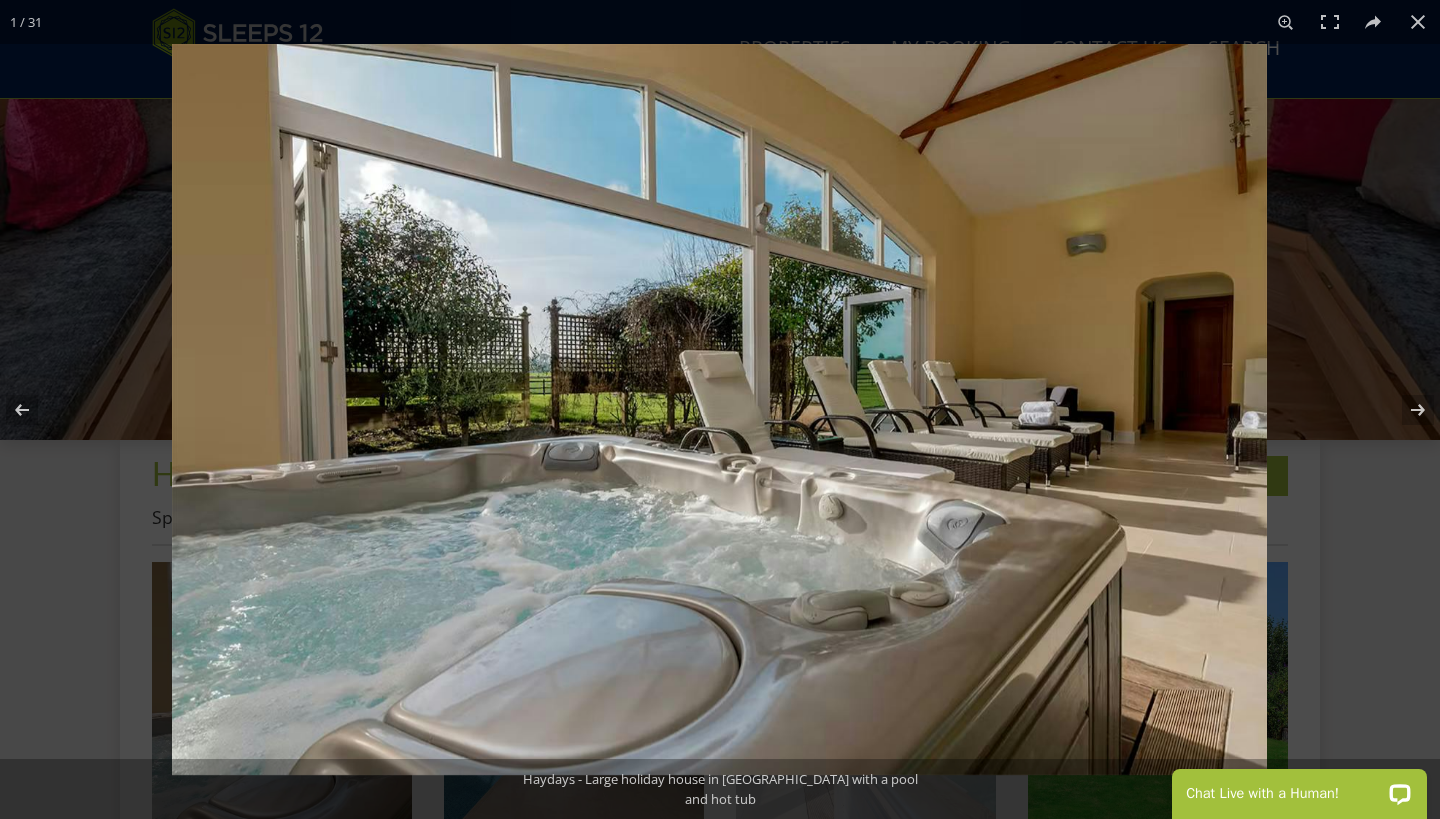 click at bounding box center [1405, 410] 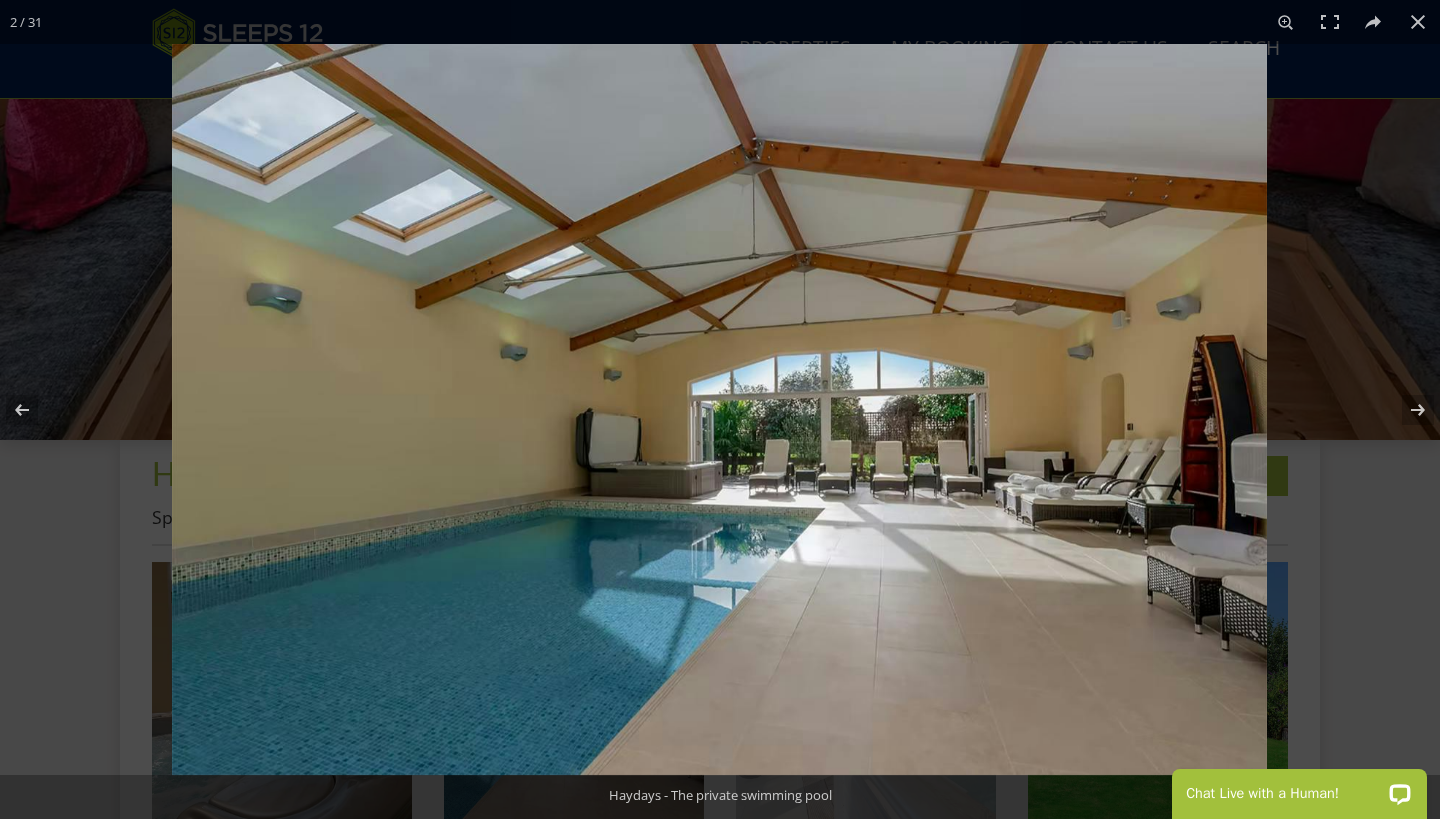 click at bounding box center (1405, 410) 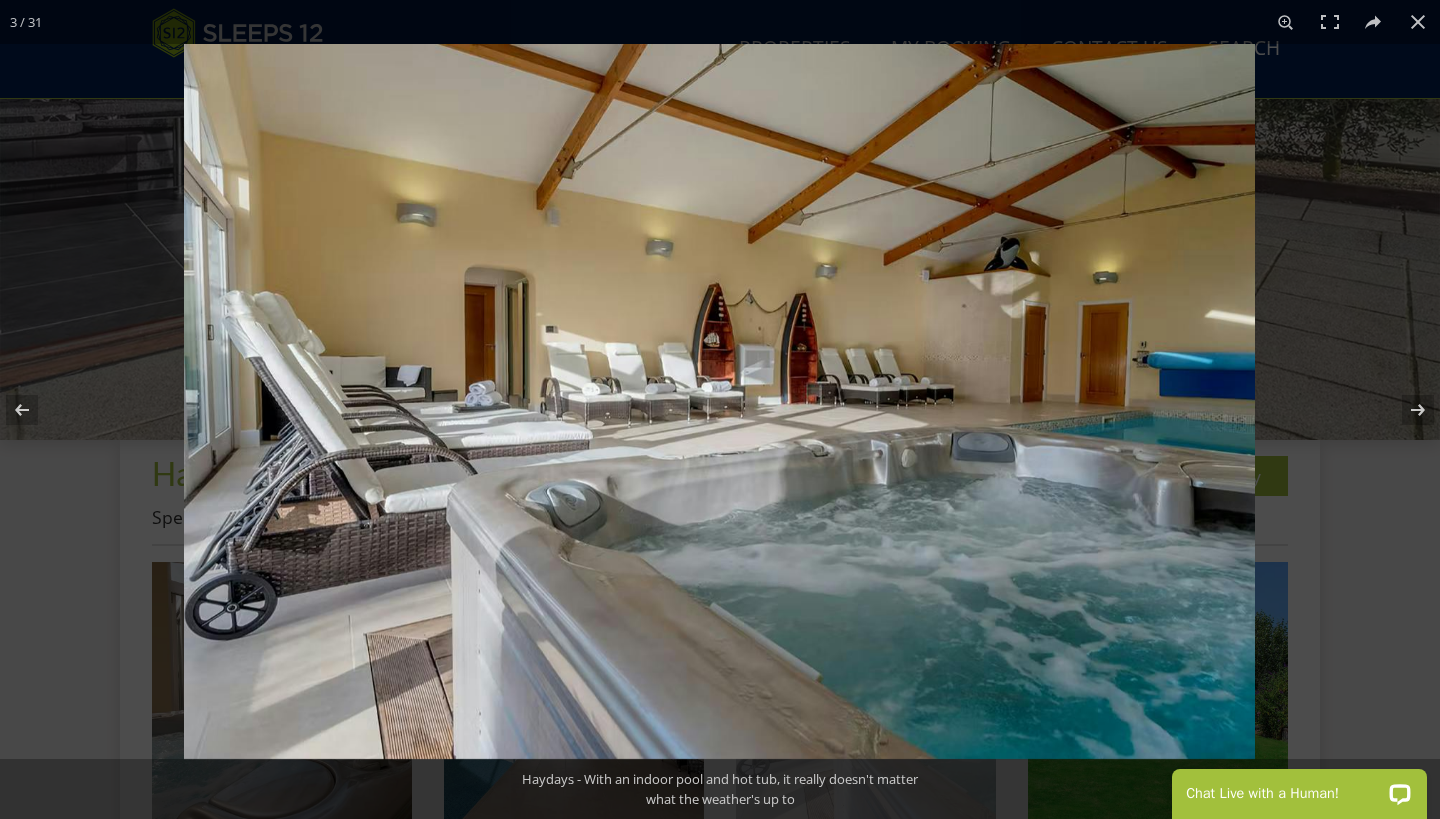 click at bounding box center (1405, 410) 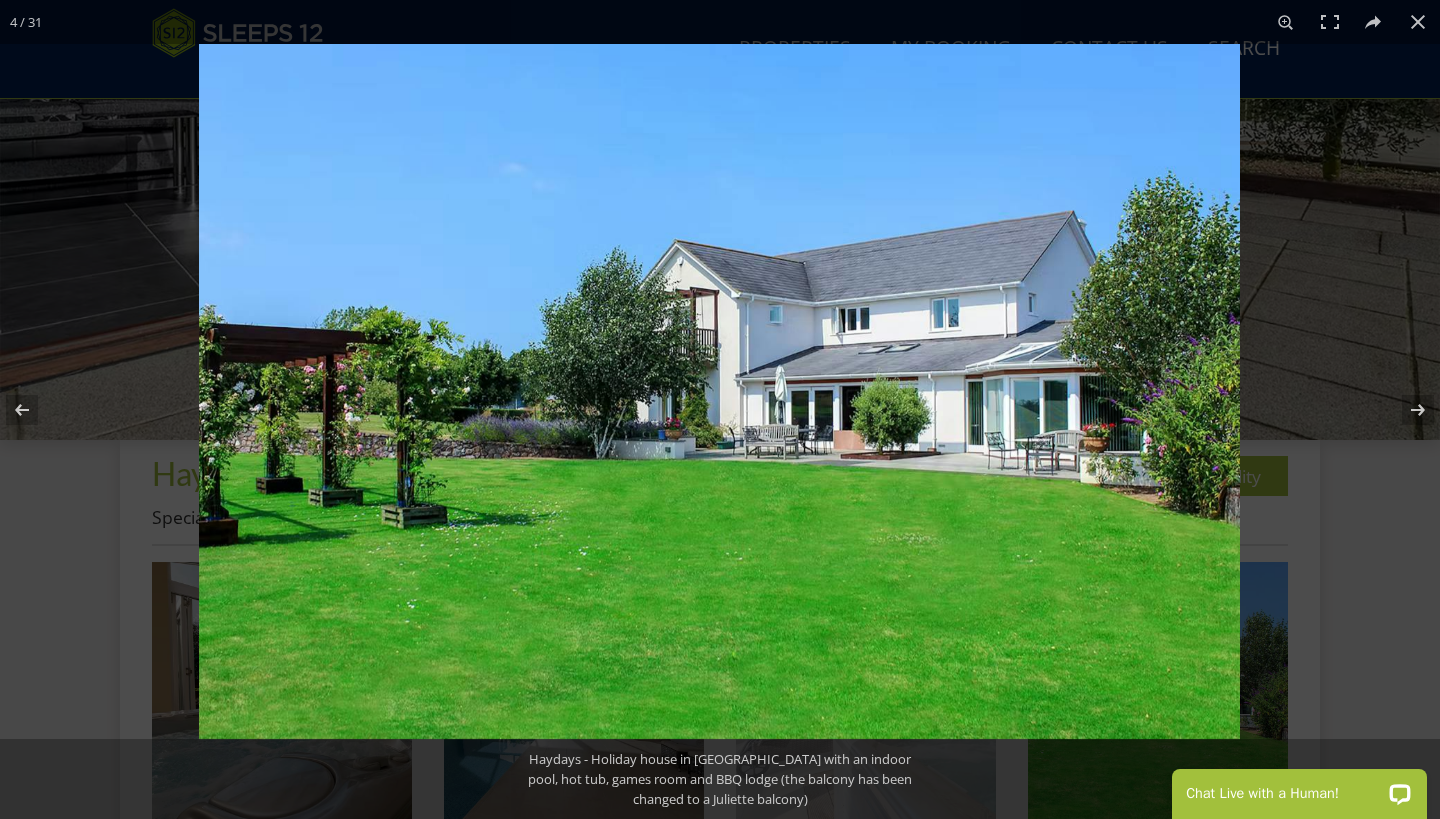click at bounding box center [1405, 410] 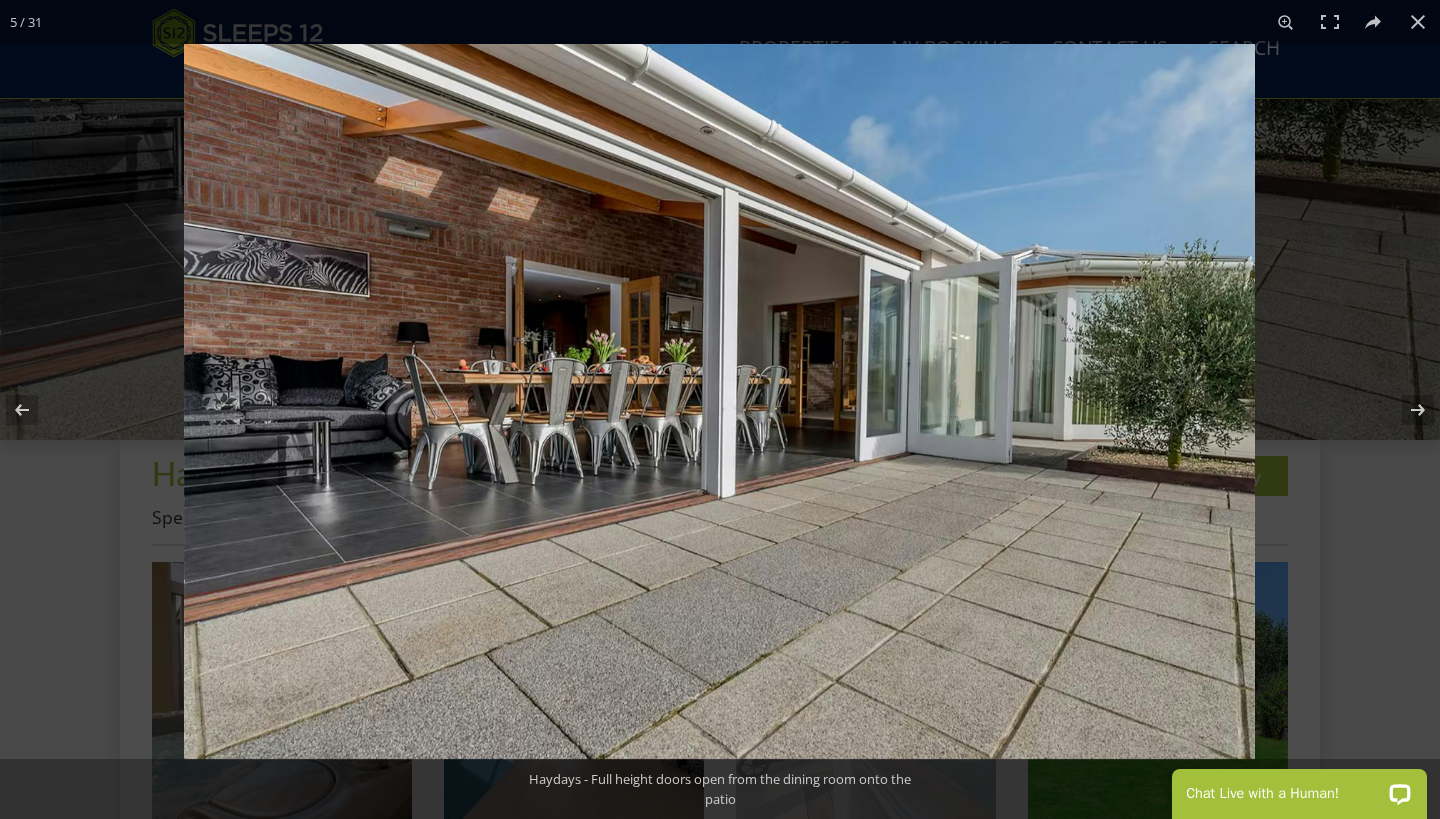 click at bounding box center [1405, 410] 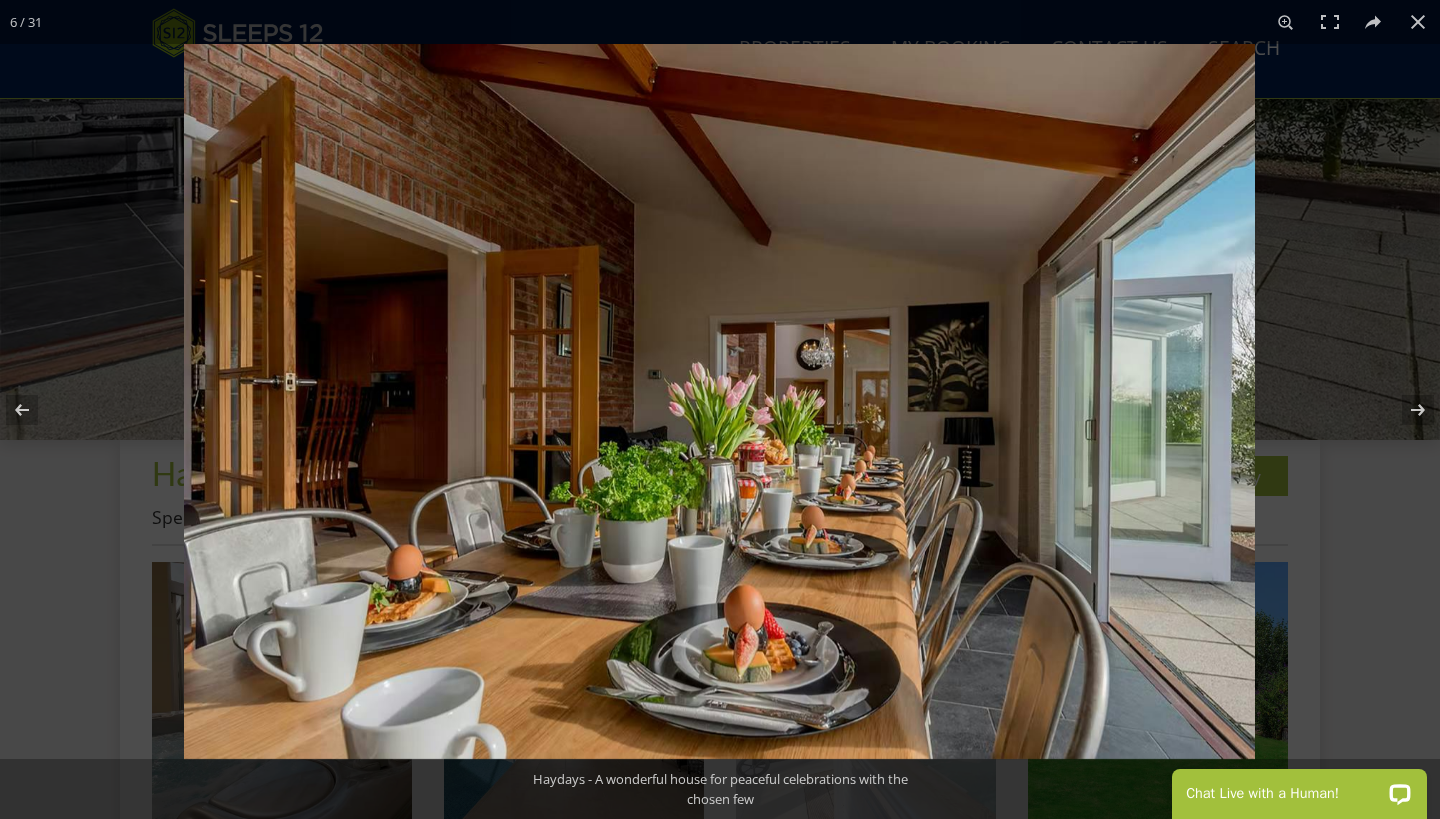 click at bounding box center [1405, 410] 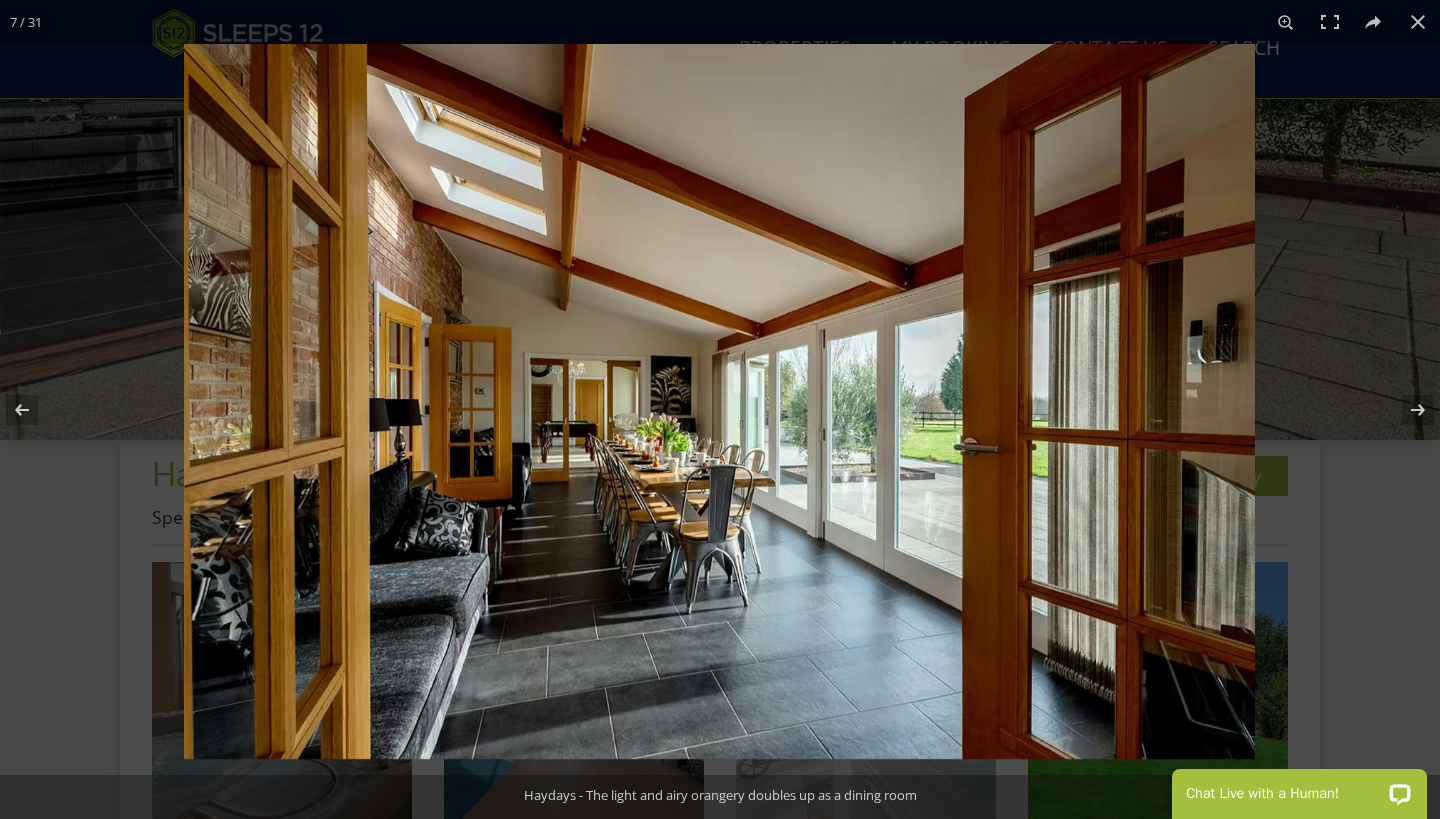 click at bounding box center (1405, 410) 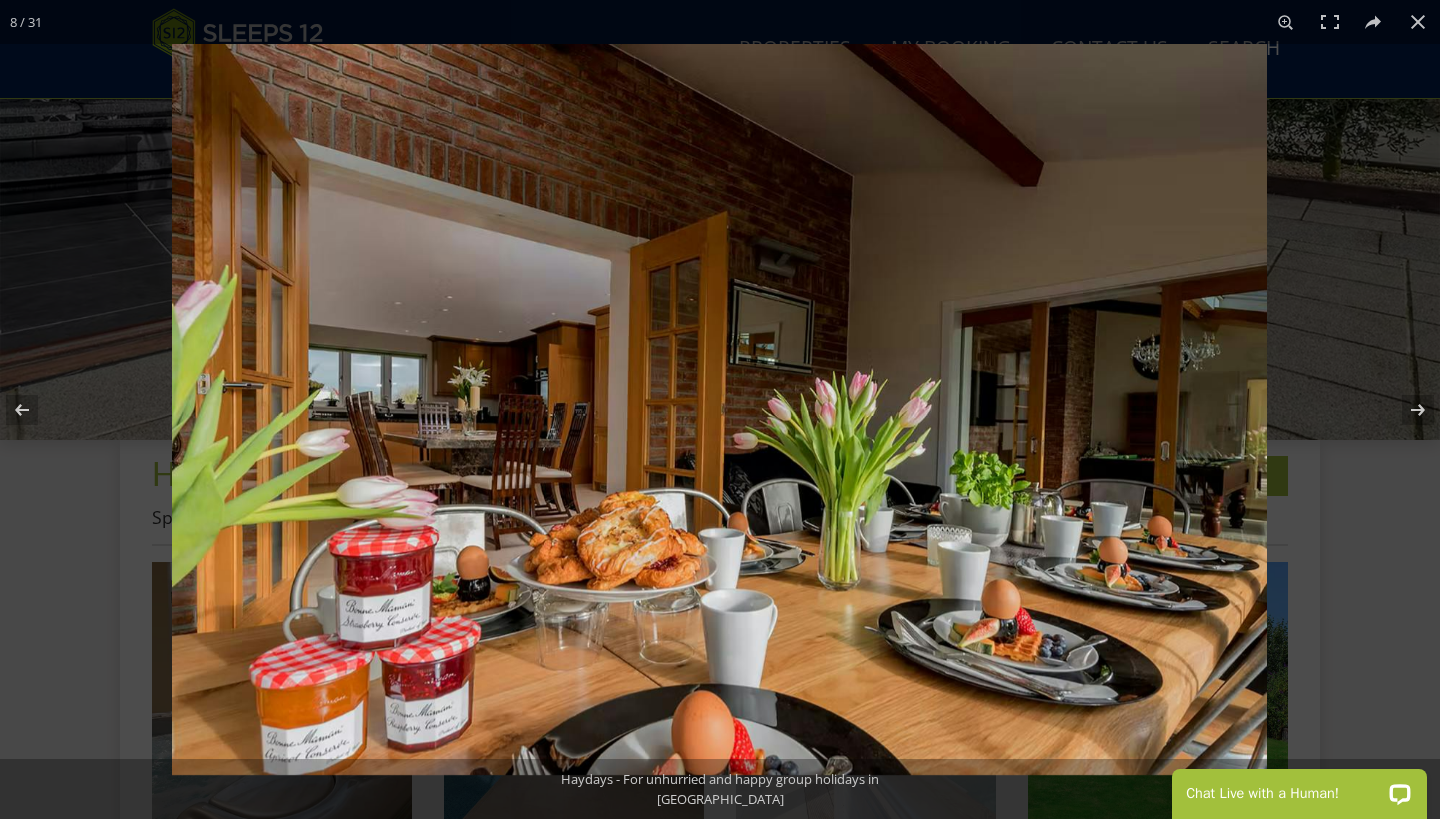 click at bounding box center [1405, 410] 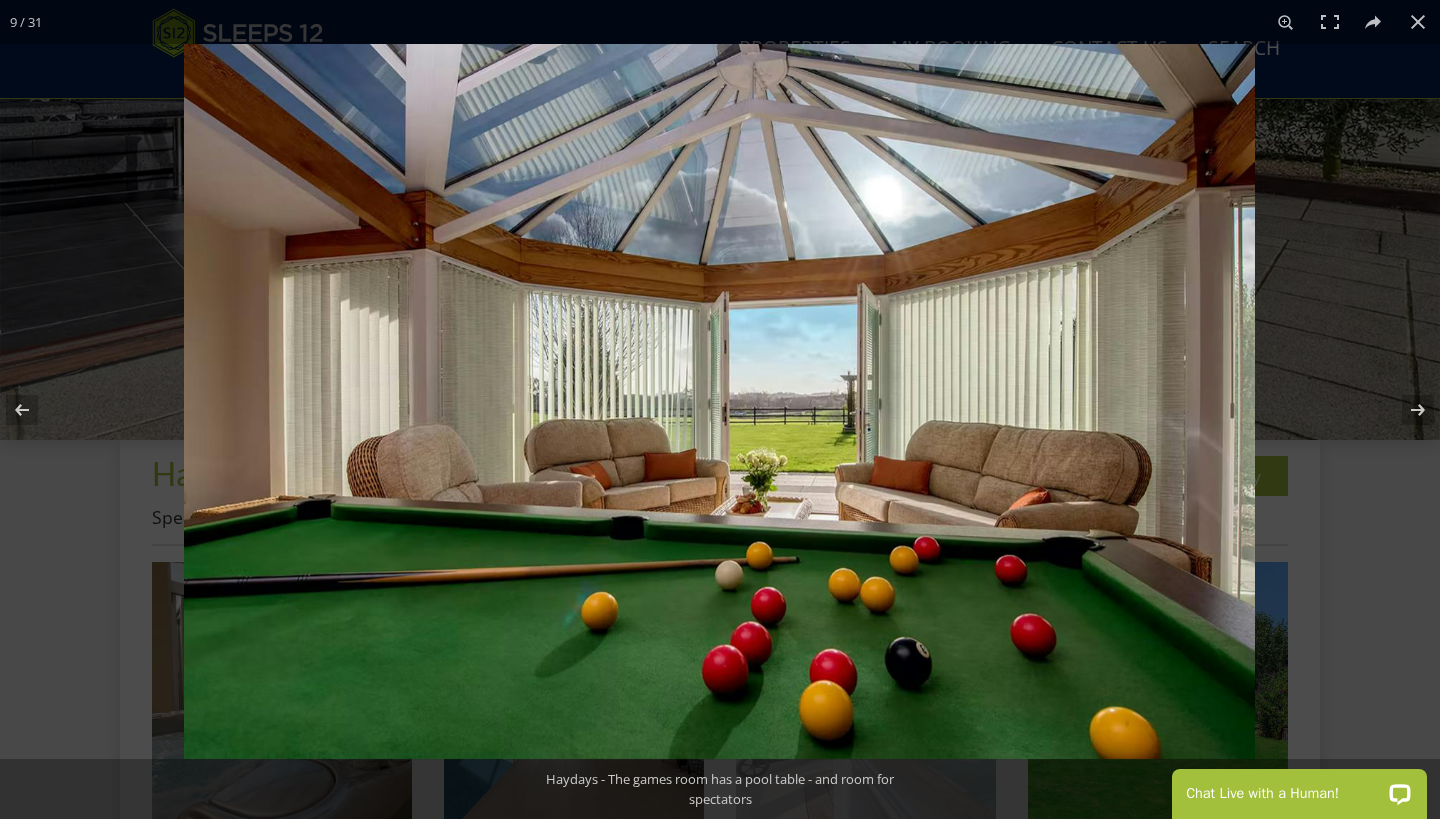click at bounding box center (1405, 410) 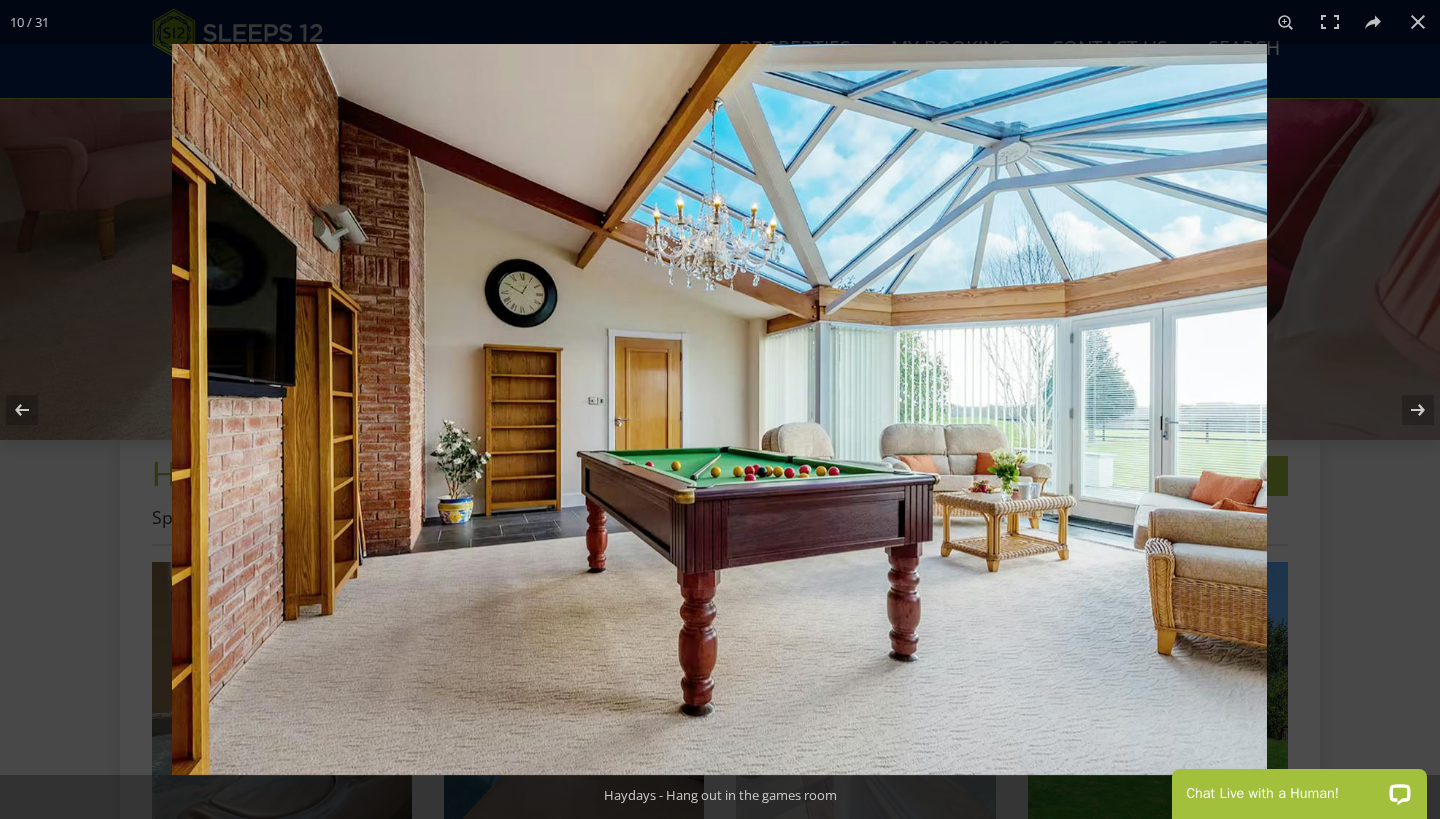 click at bounding box center (1405, 410) 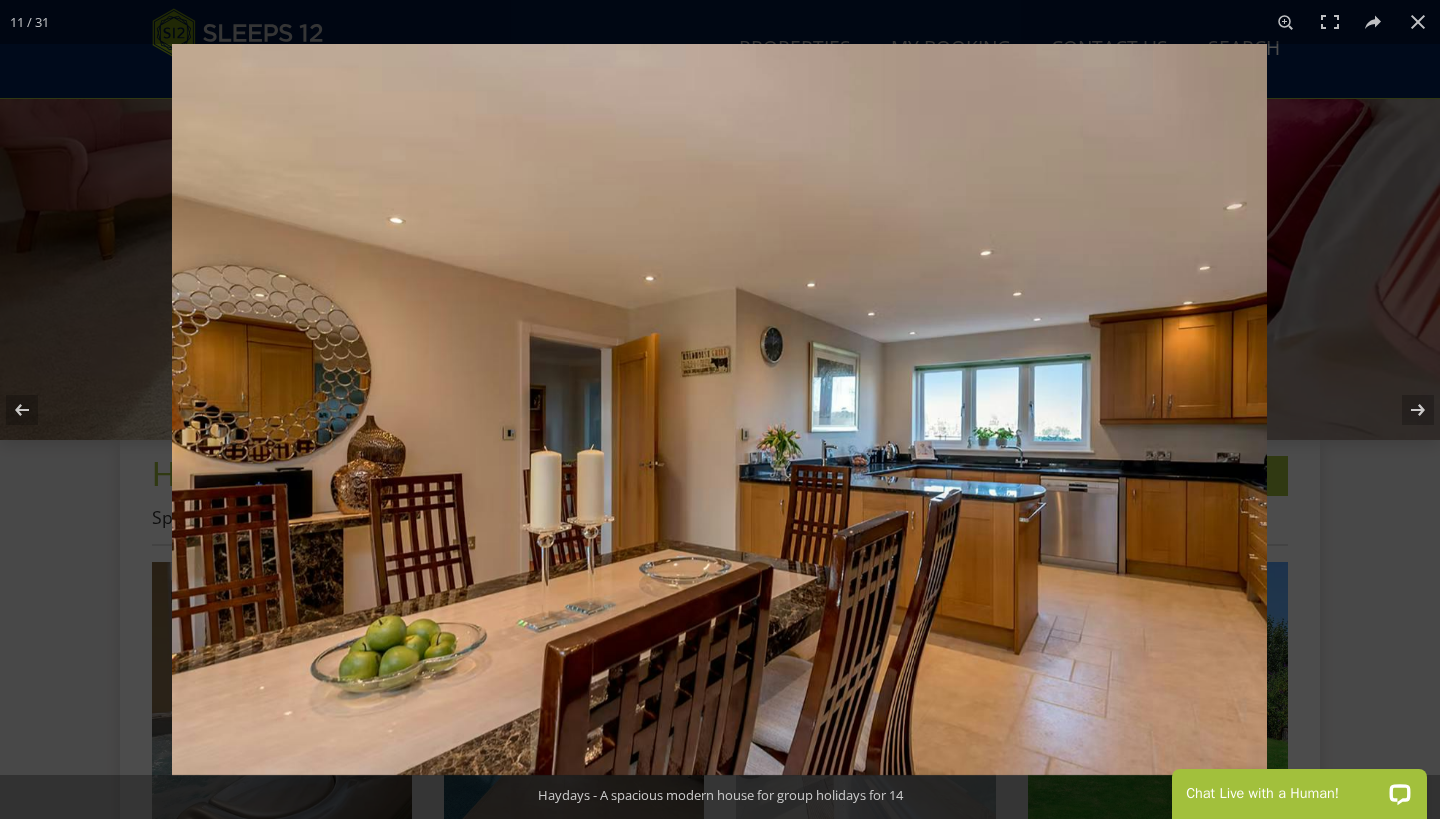 click at bounding box center (1405, 410) 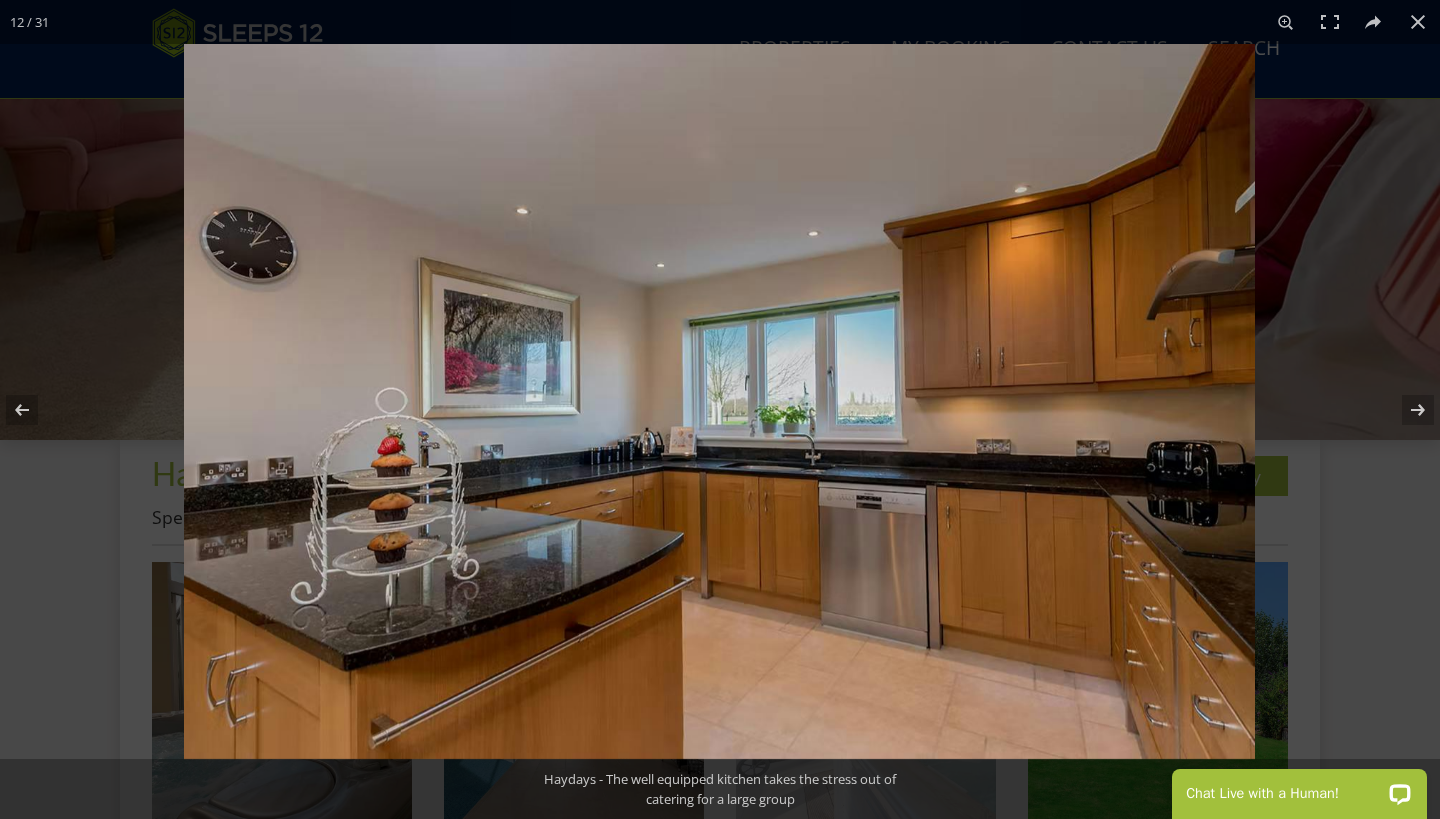 click at bounding box center [1405, 410] 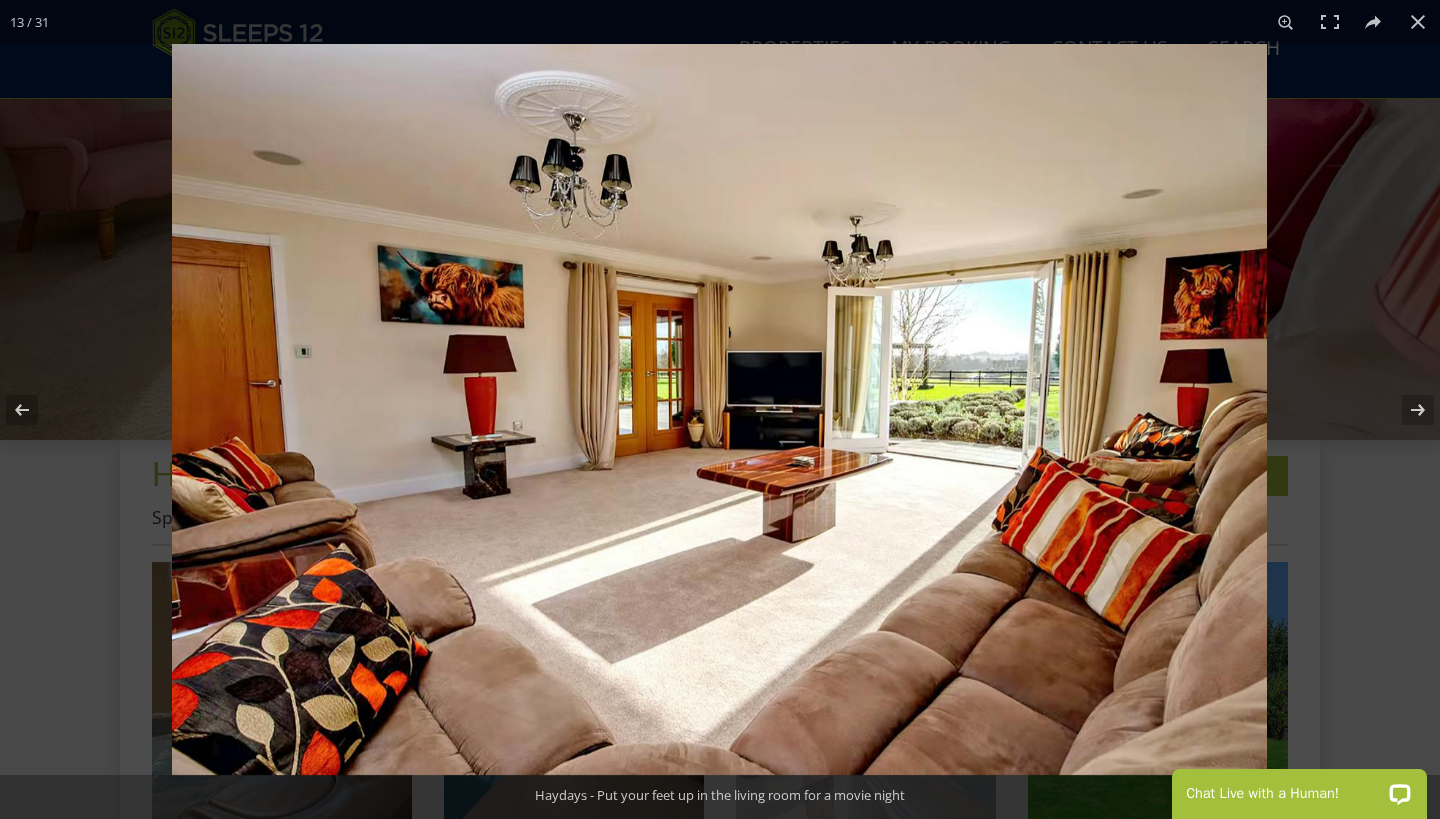 click at bounding box center (1405, 410) 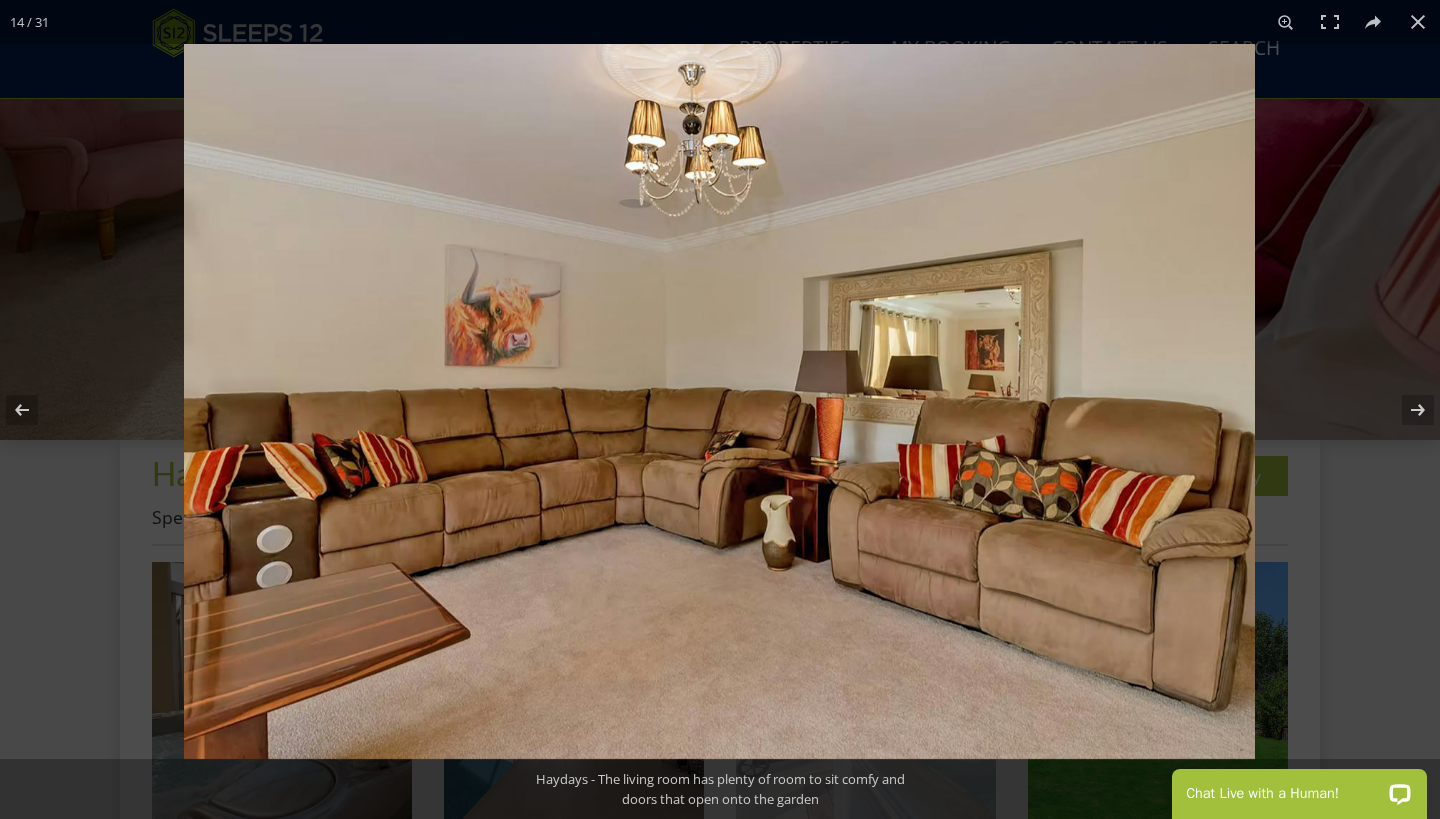 click at bounding box center (1405, 410) 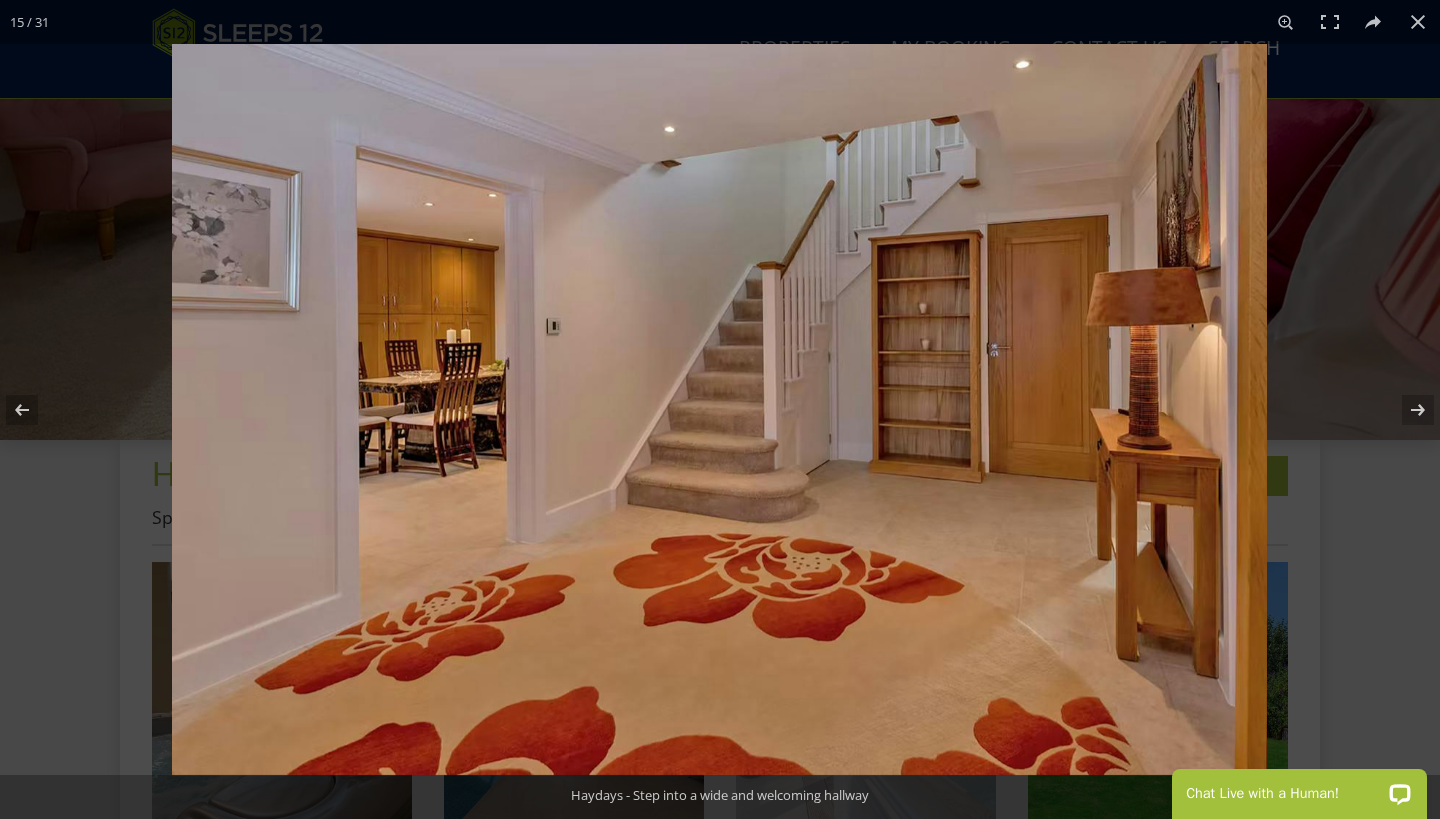 click at bounding box center [1405, 410] 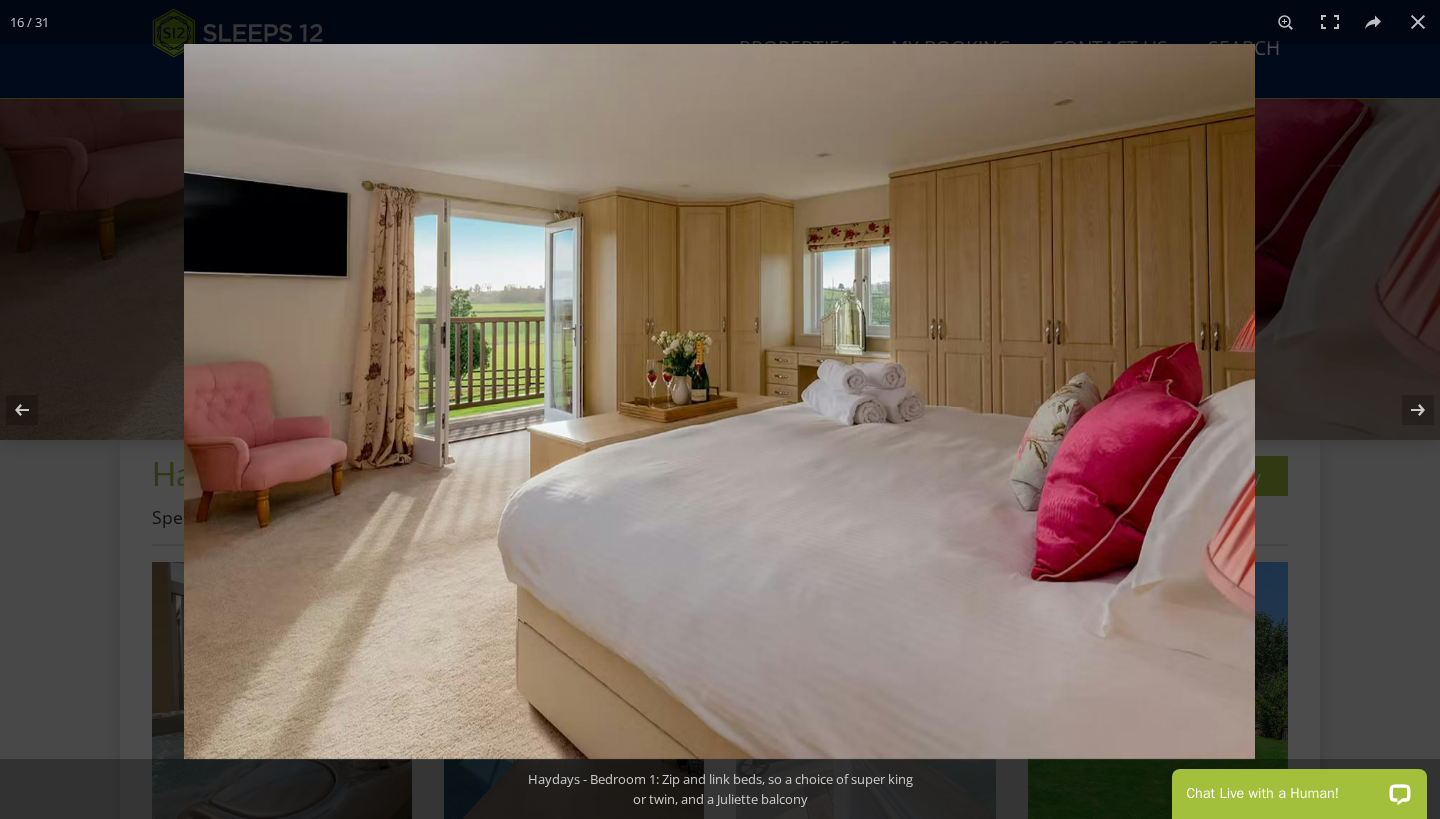 click at bounding box center [1405, 410] 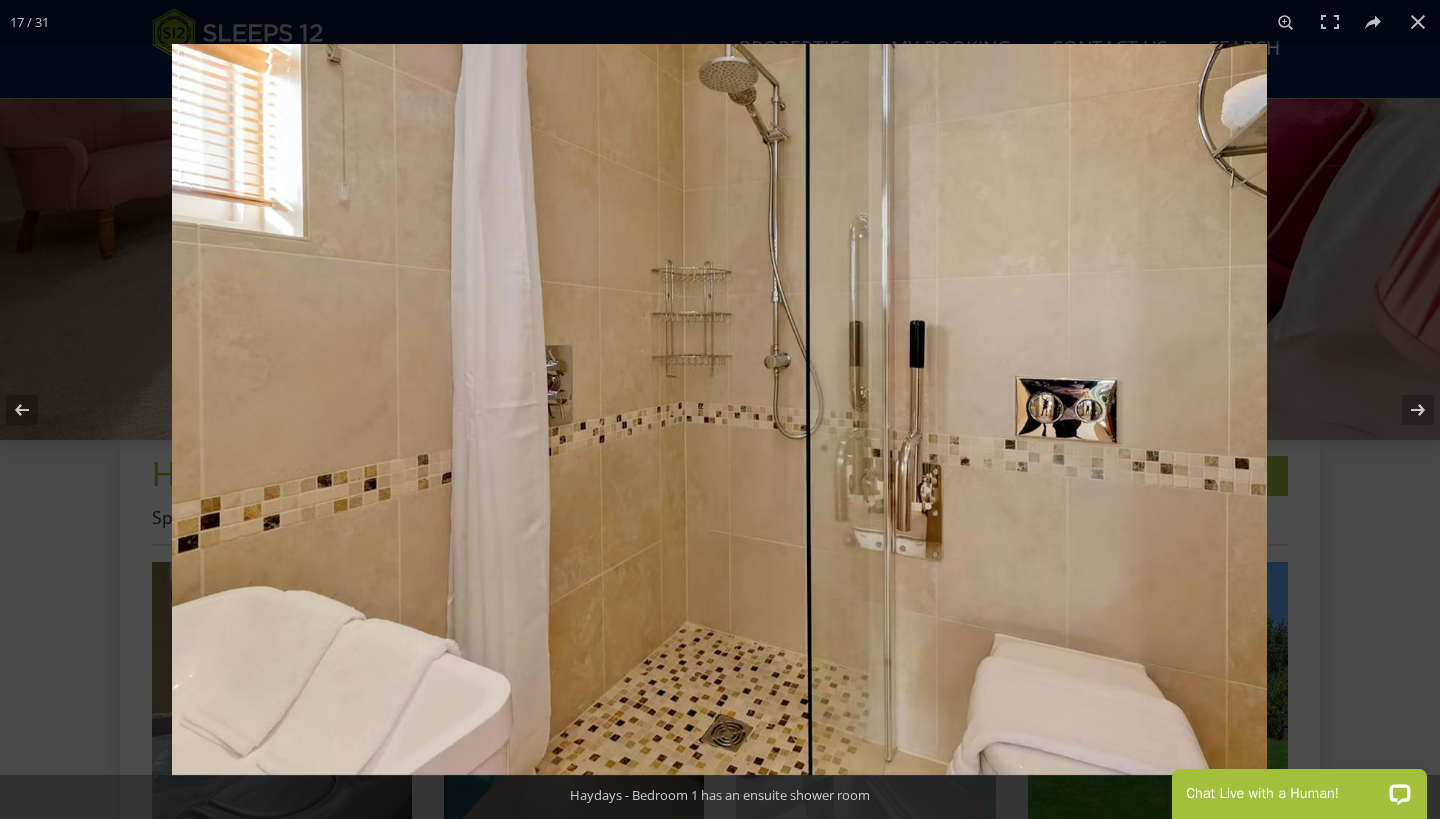 click at bounding box center [1405, 410] 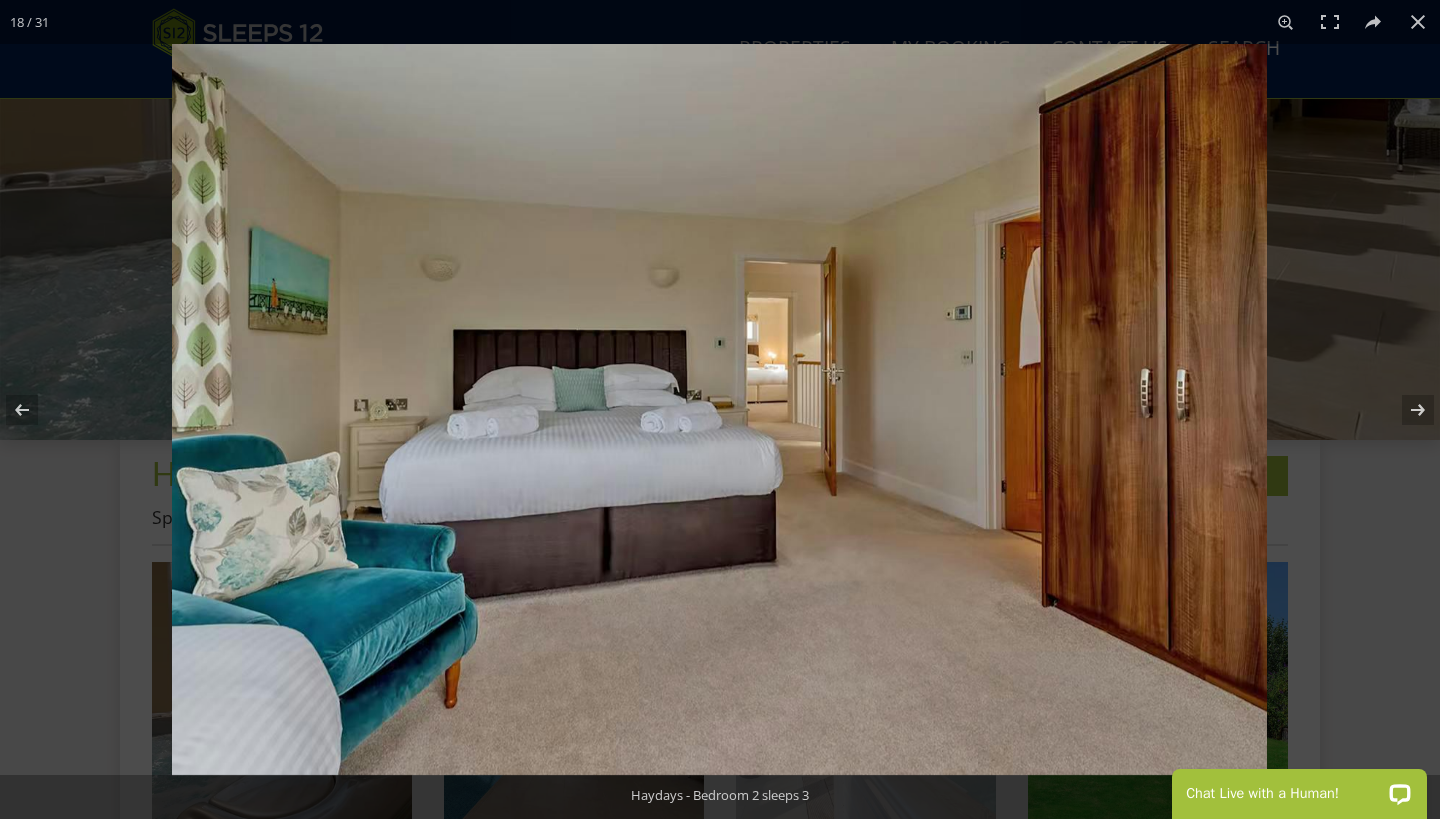 click at bounding box center (1405, 410) 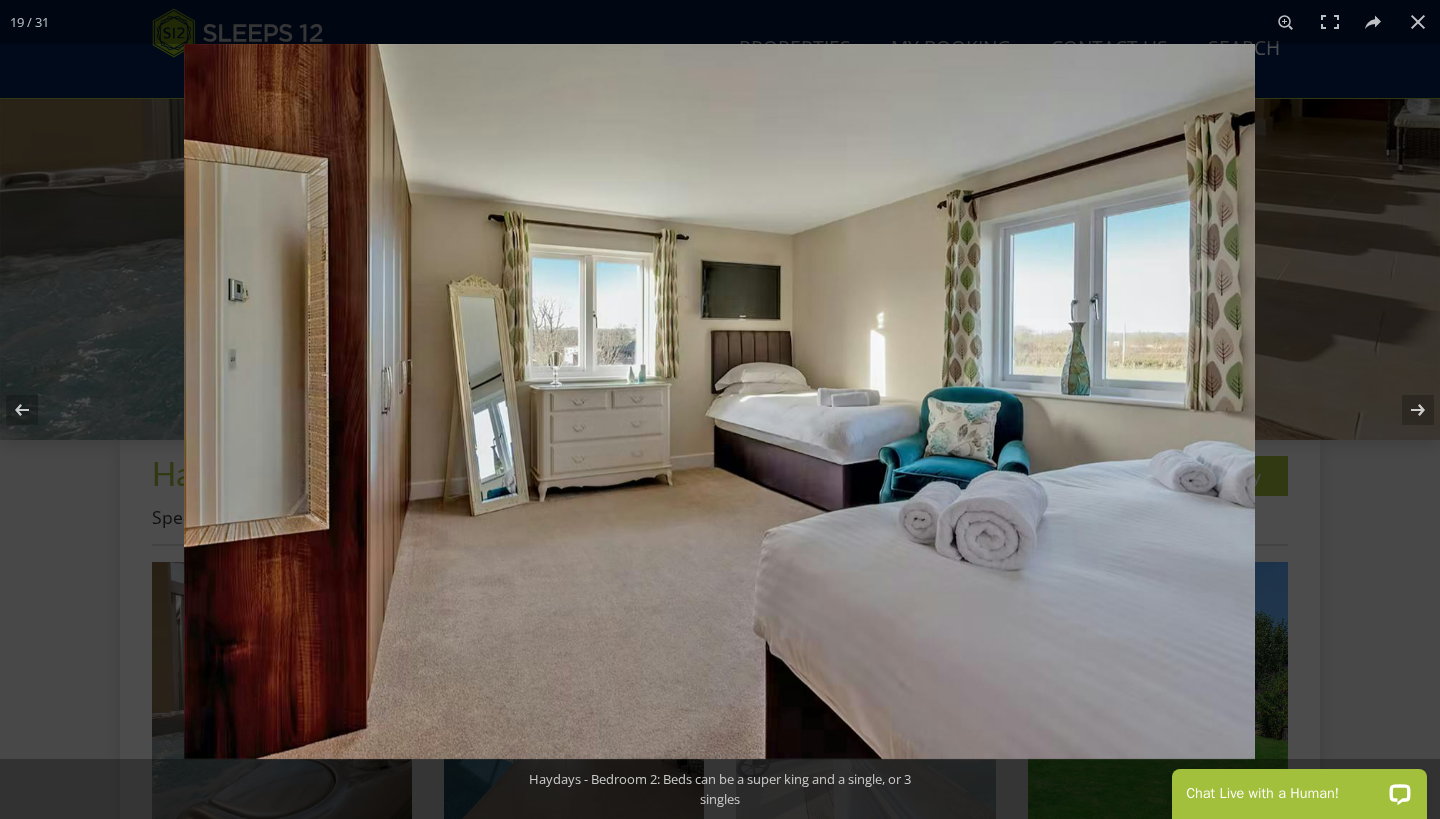 click at bounding box center [1405, 410] 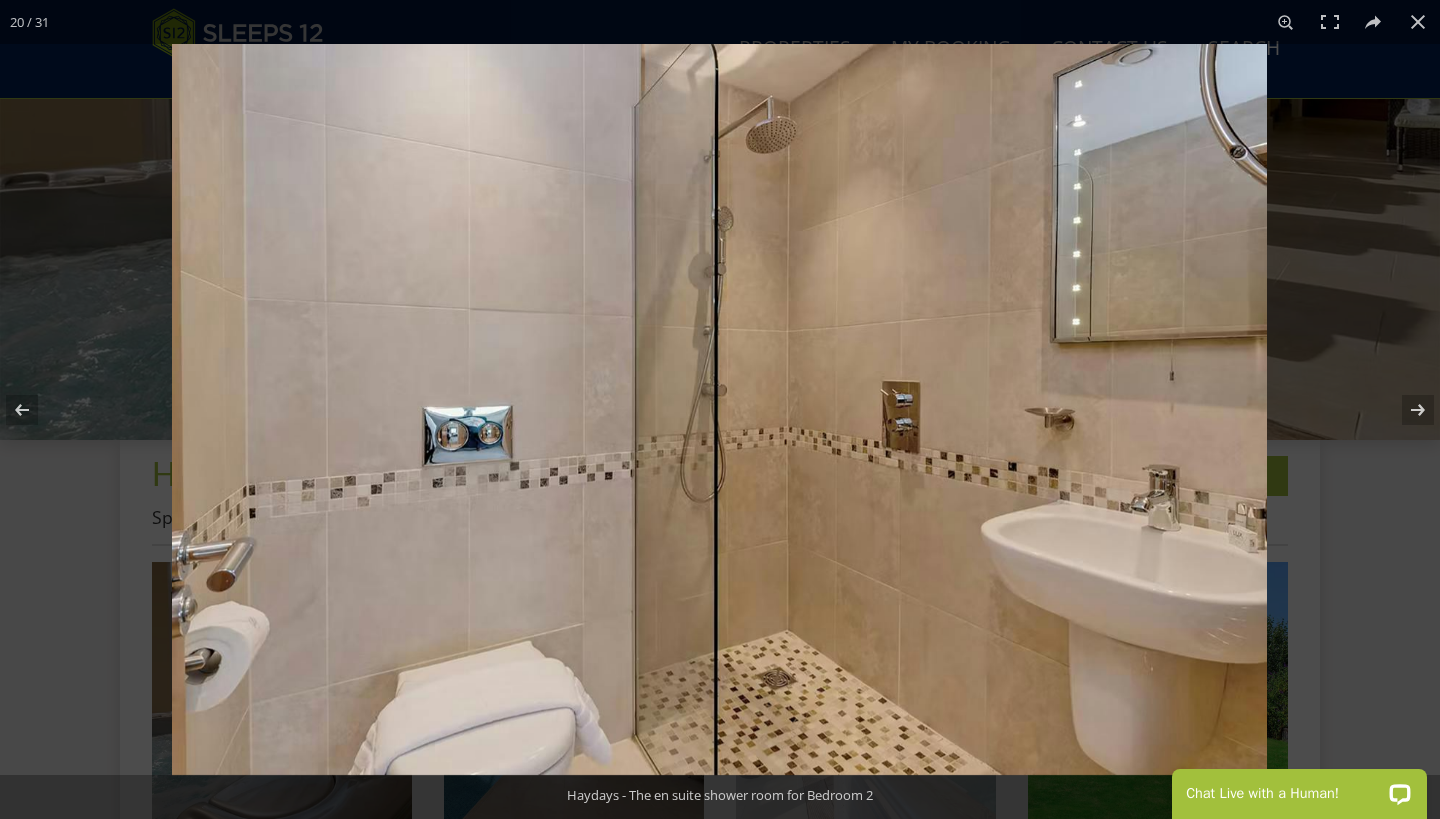 click at bounding box center (1405, 410) 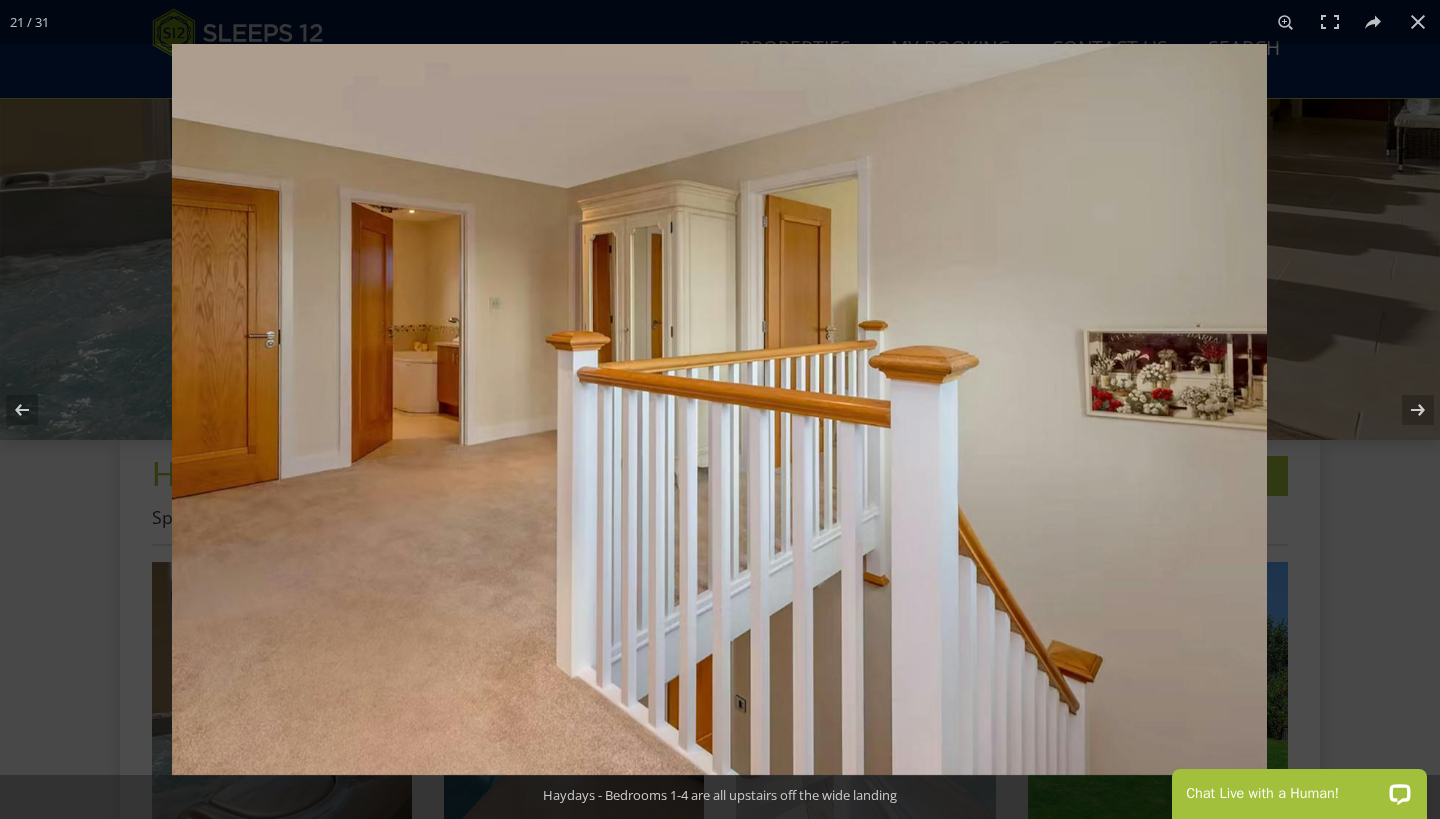 click at bounding box center (1405, 410) 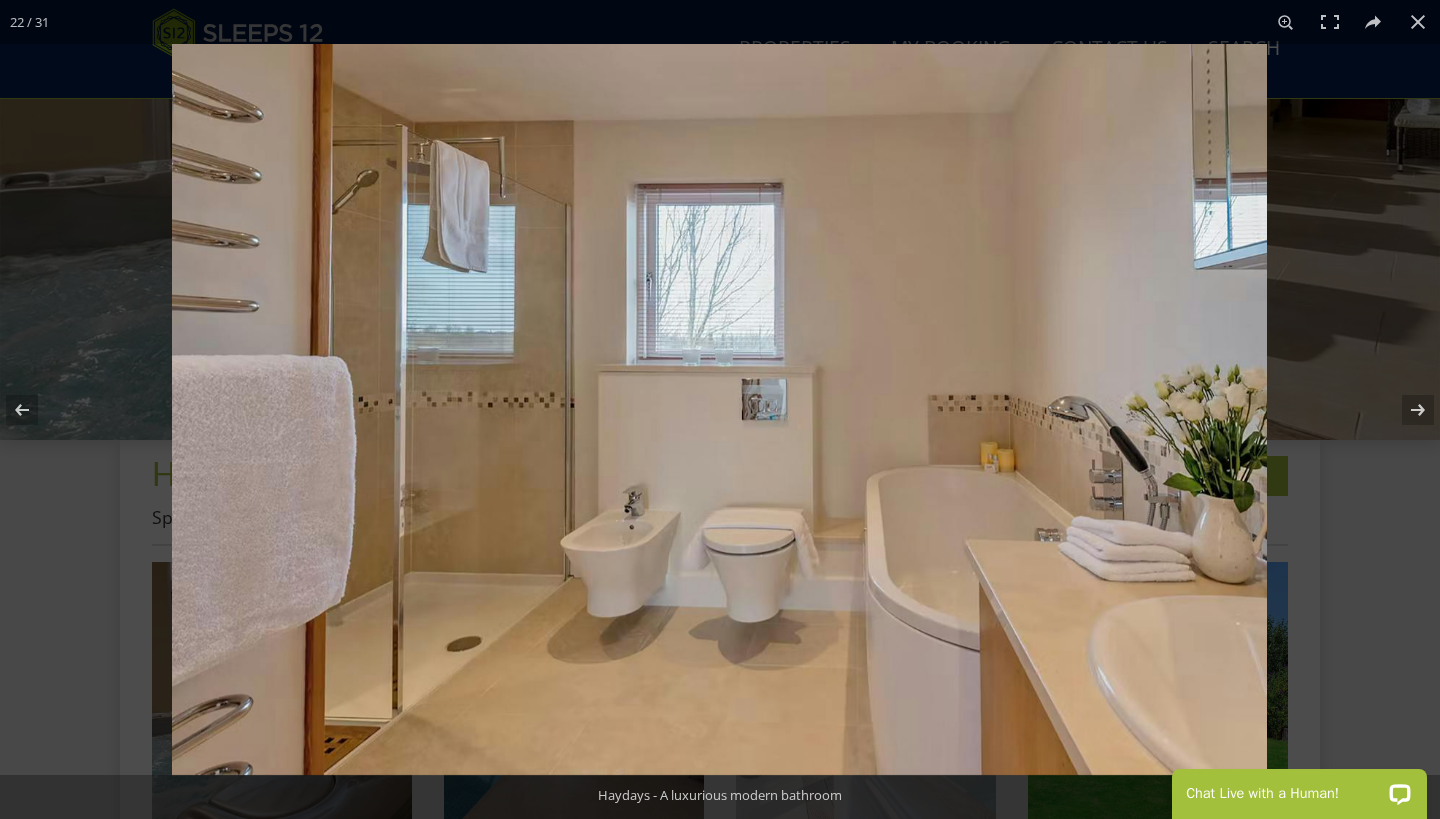 click at bounding box center (1405, 410) 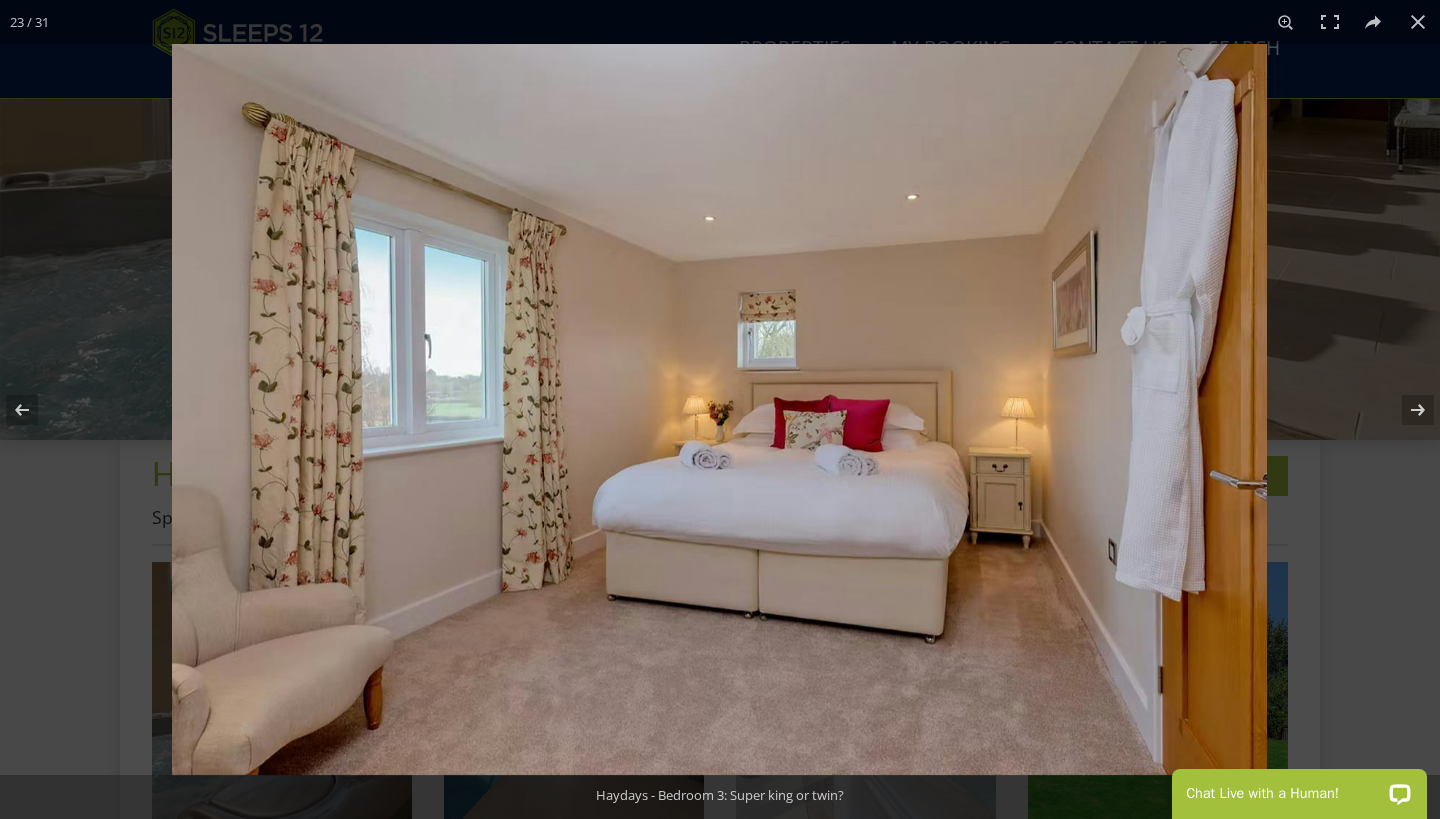 click at bounding box center (1405, 410) 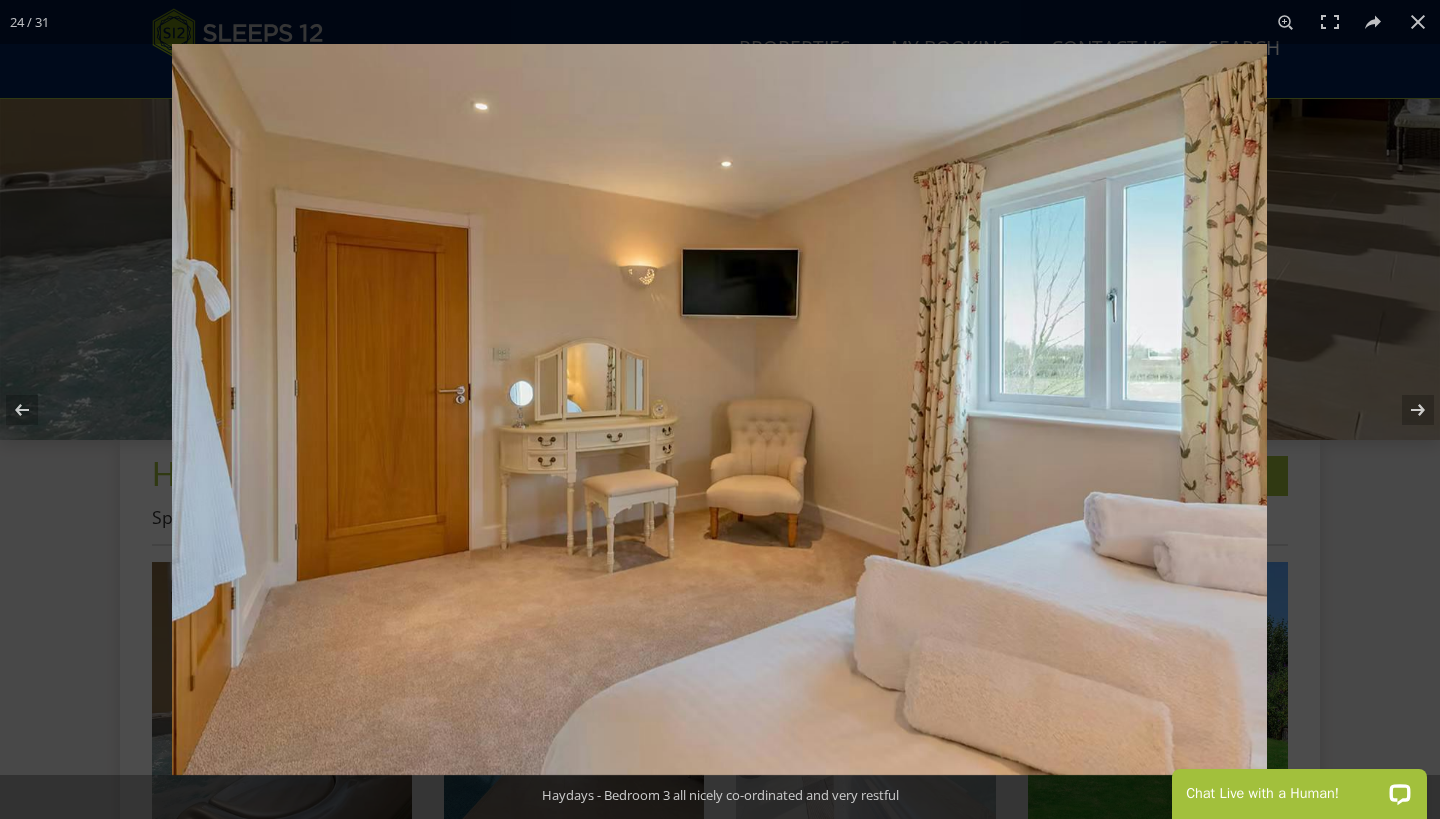 click at bounding box center (1405, 410) 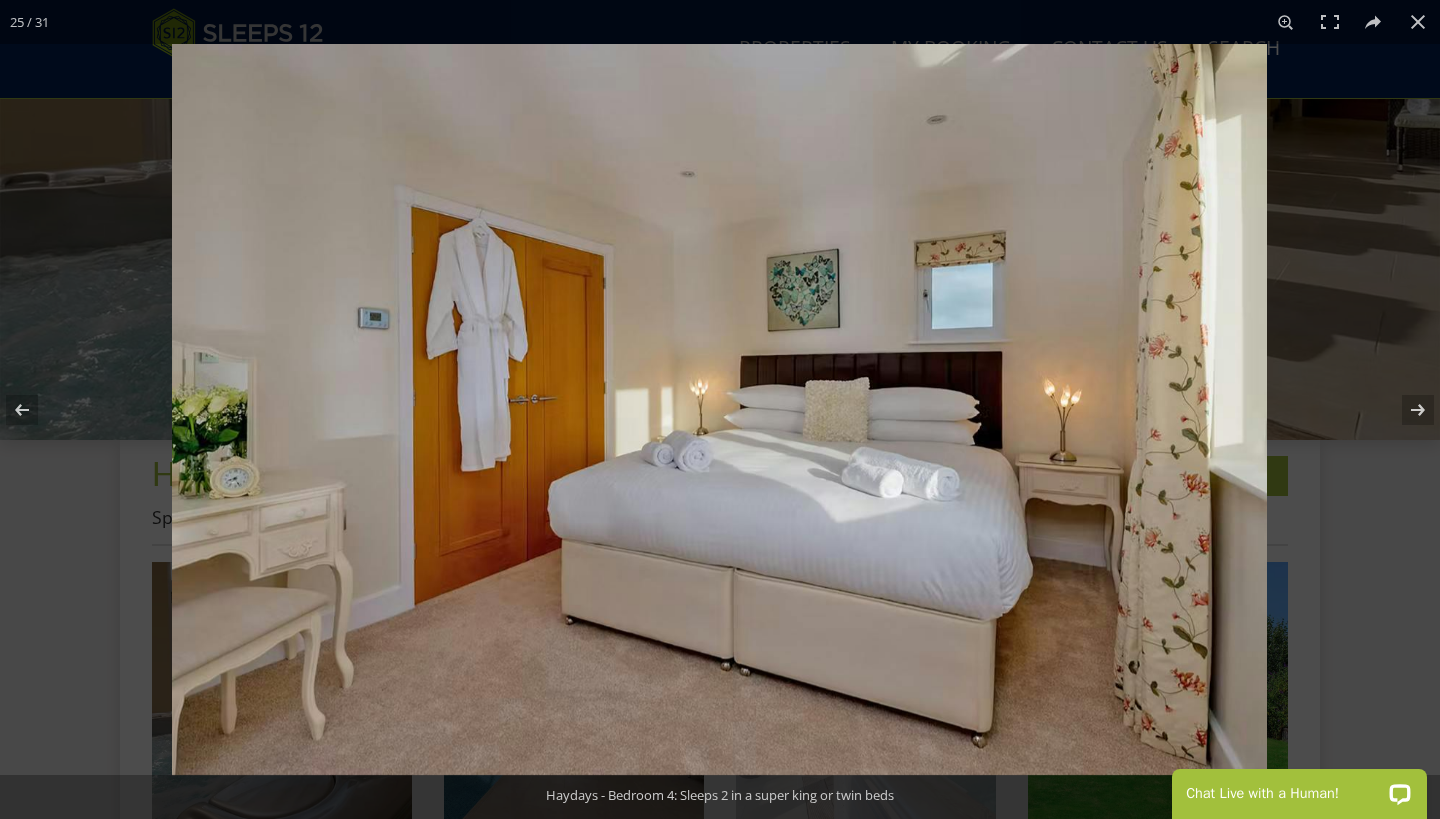 click at bounding box center (1405, 410) 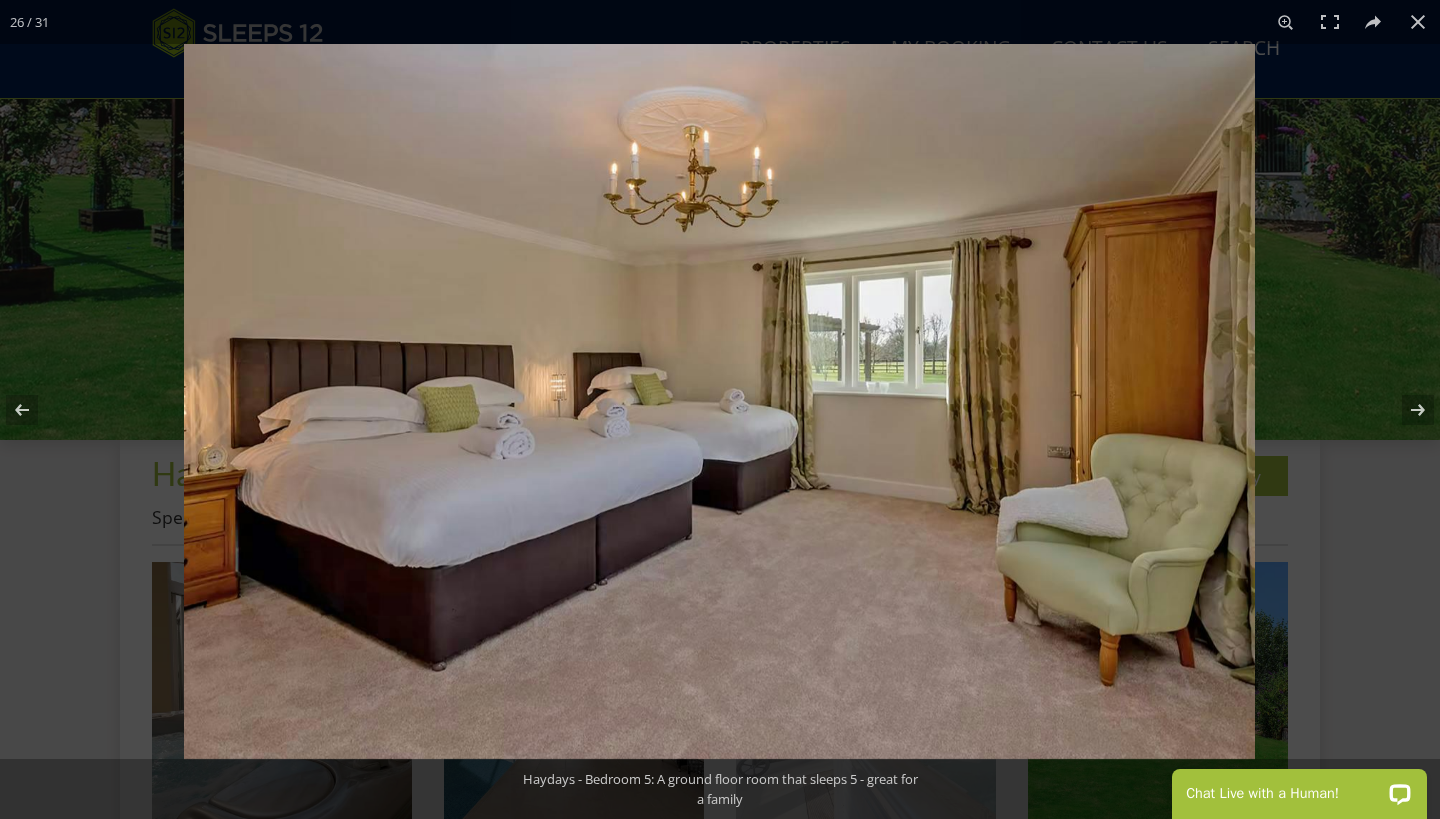 click at bounding box center [1405, 410] 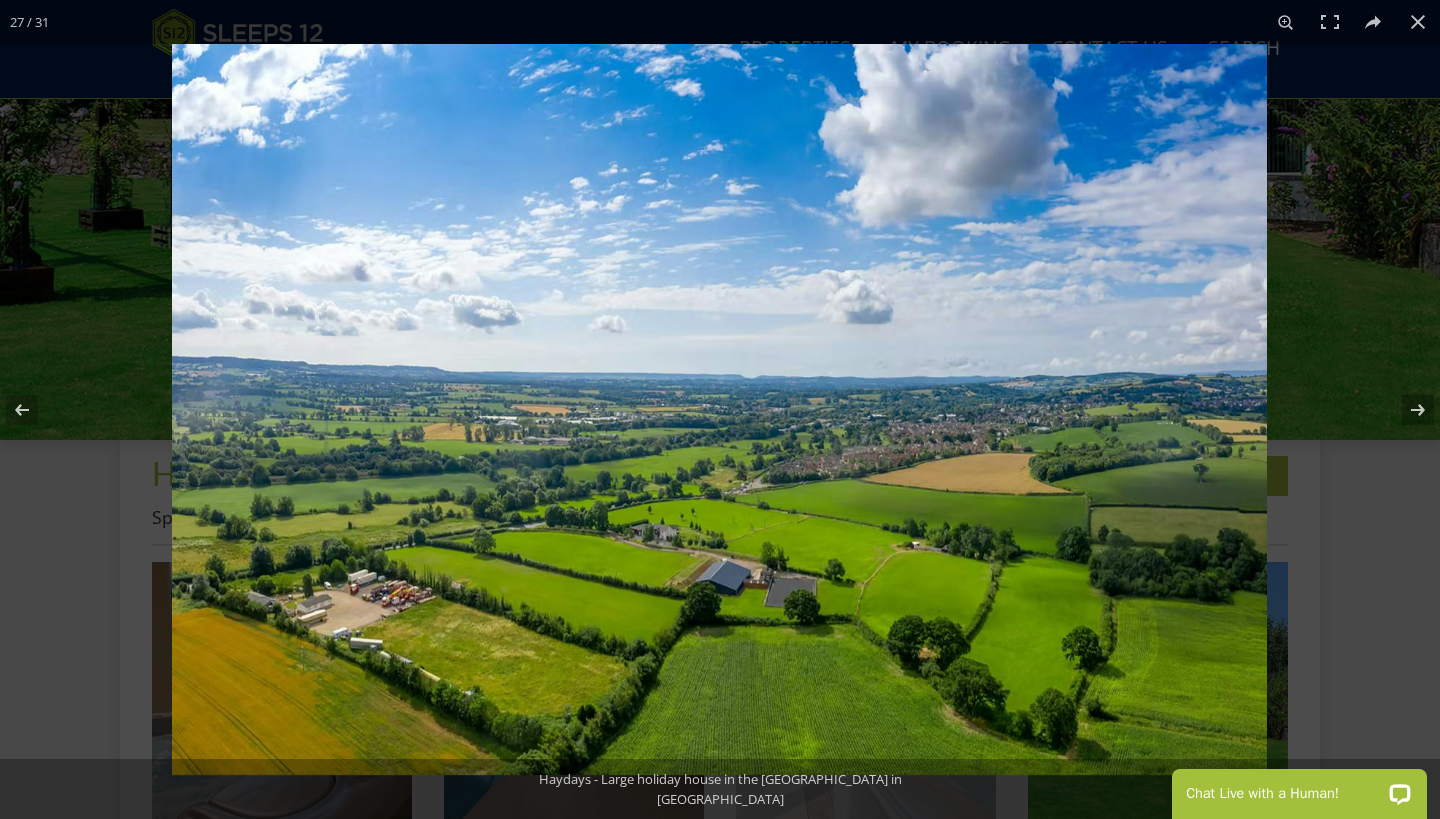 click at bounding box center [1405, 410] 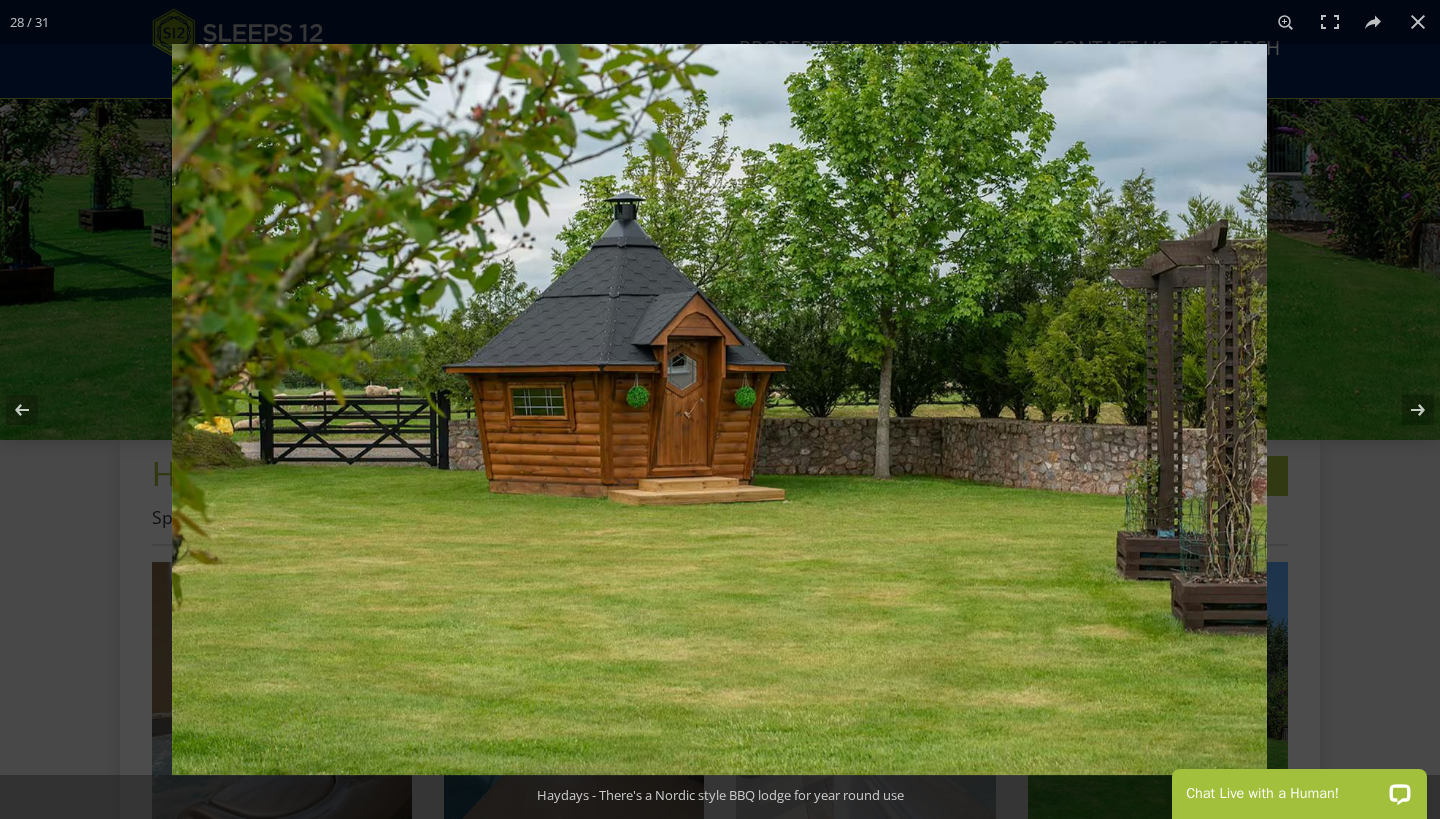 click at bounding box center (1405, 410) 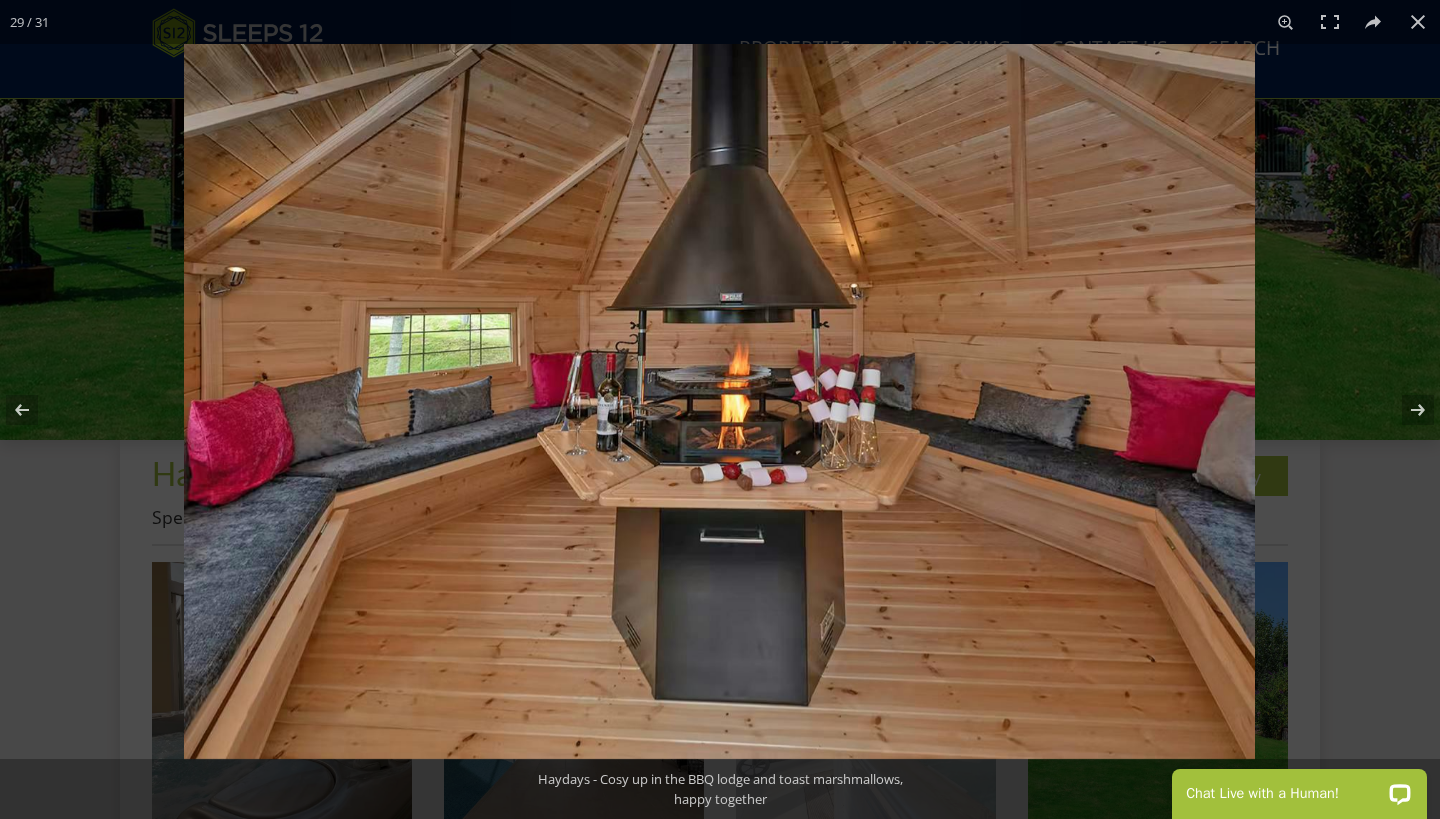click at bounding box center [1405, 410] 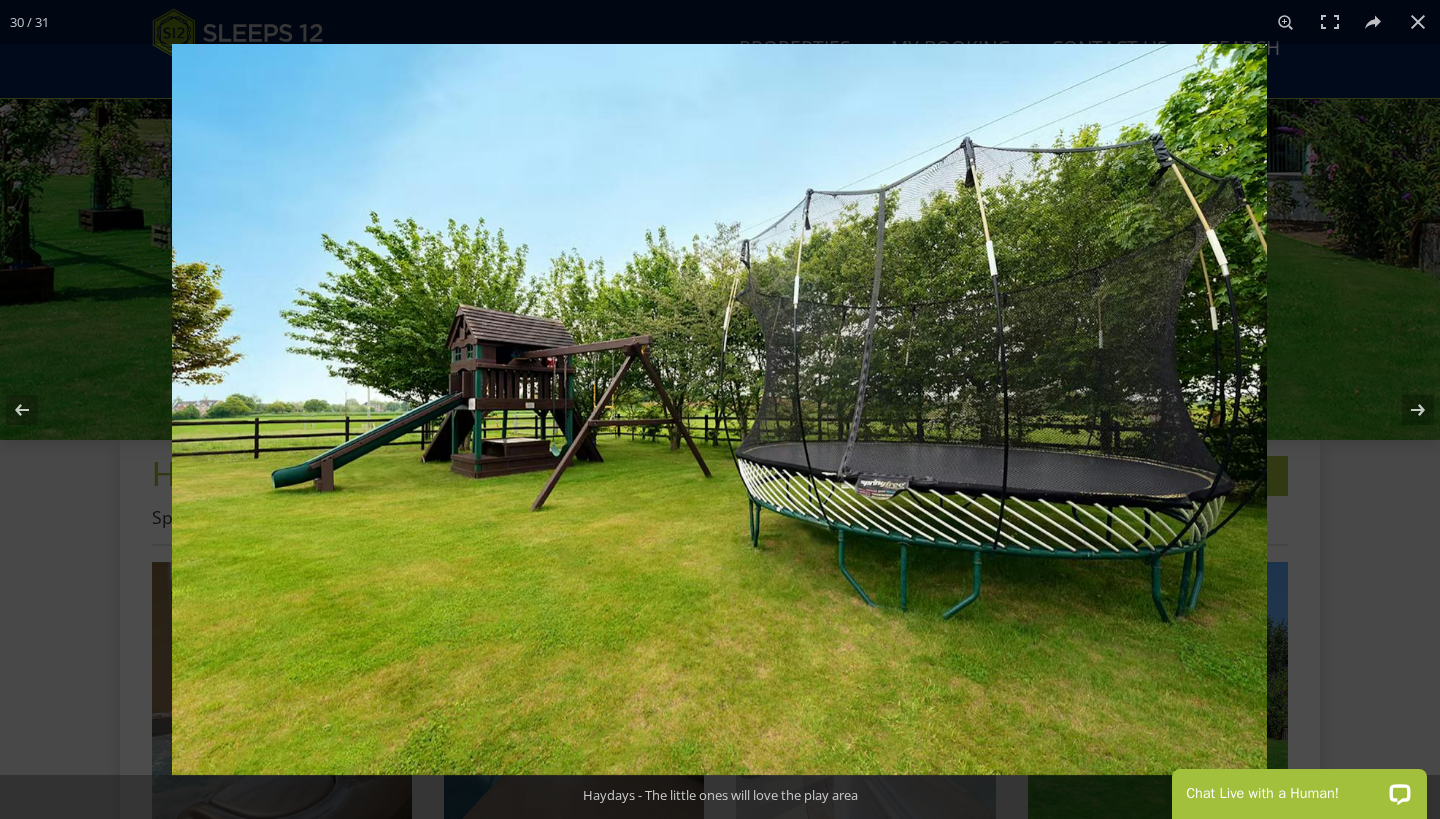 click at bounding box center (1405, 410) 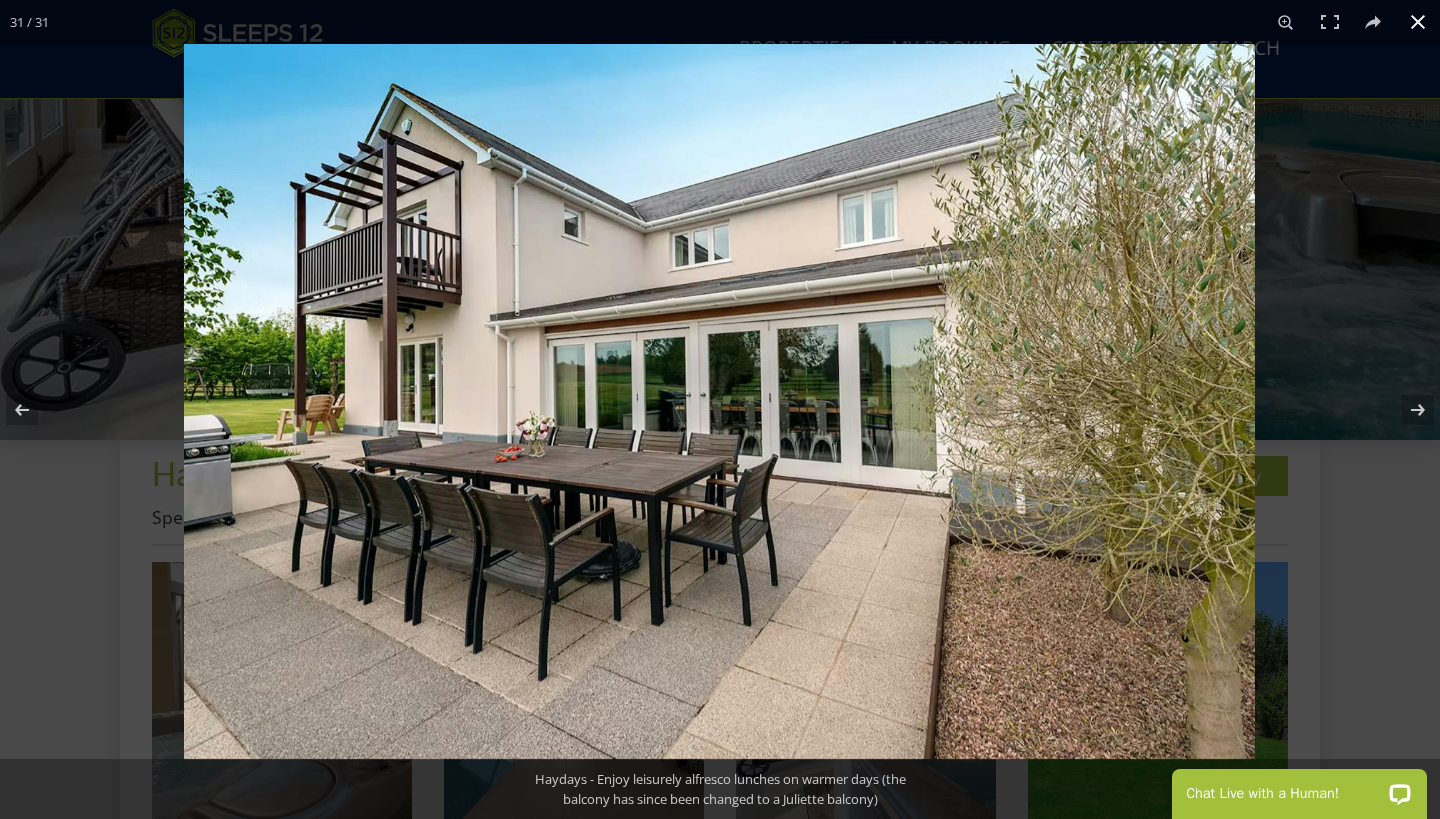 click at bounding box center [1405, 410] 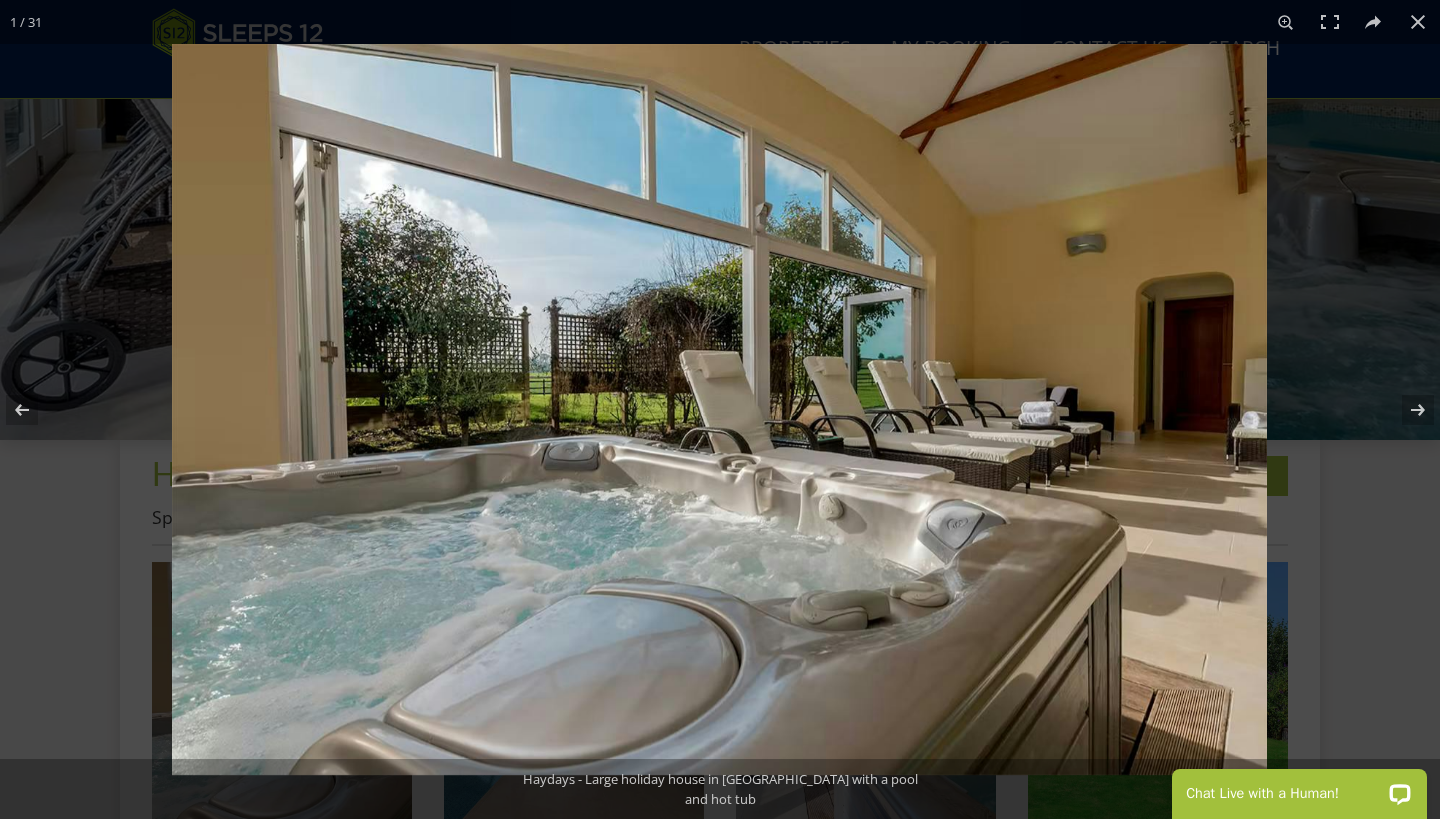 click at bounding box center (1405, 410) 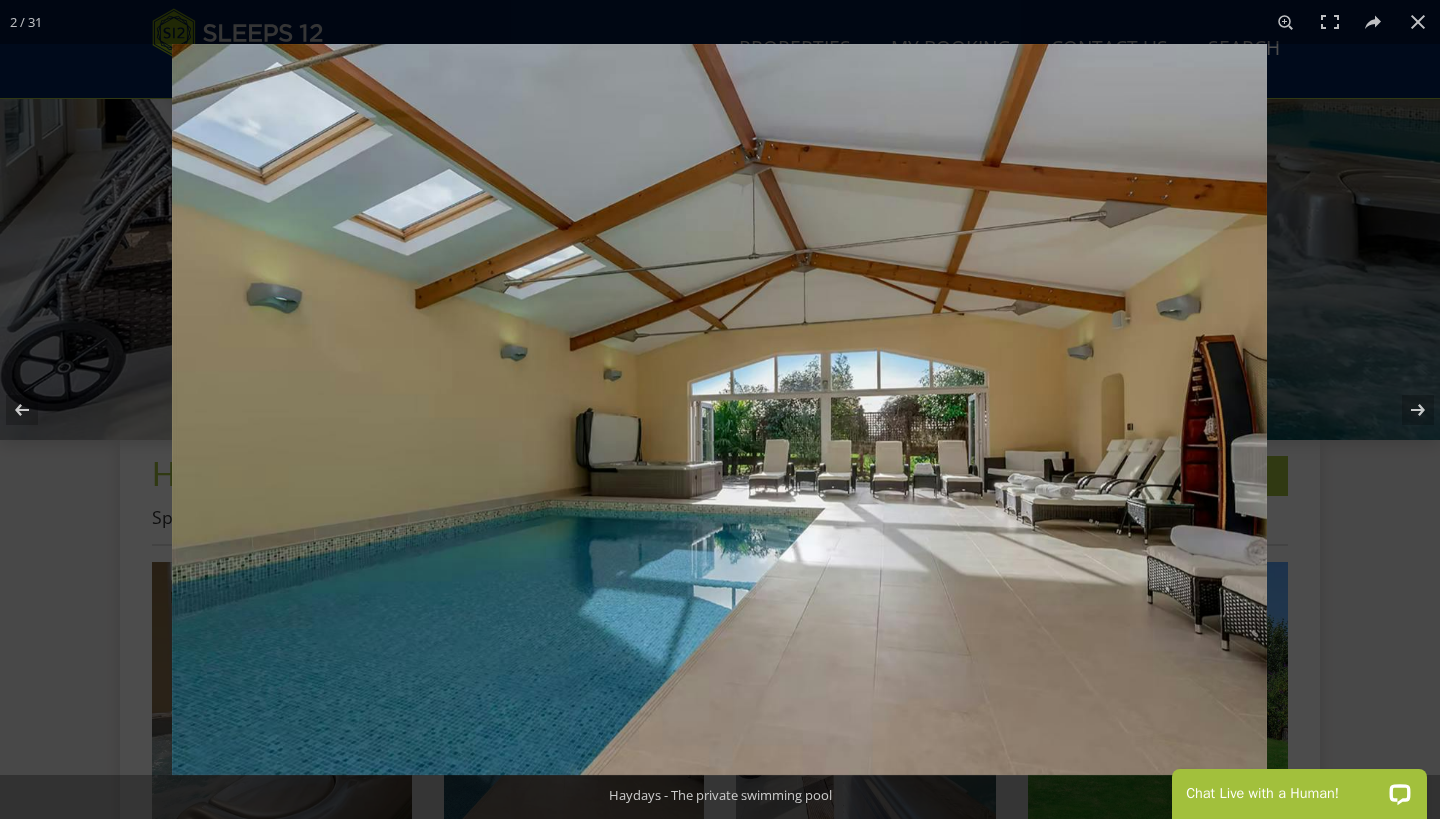 click at bounding box center [1405, 410] 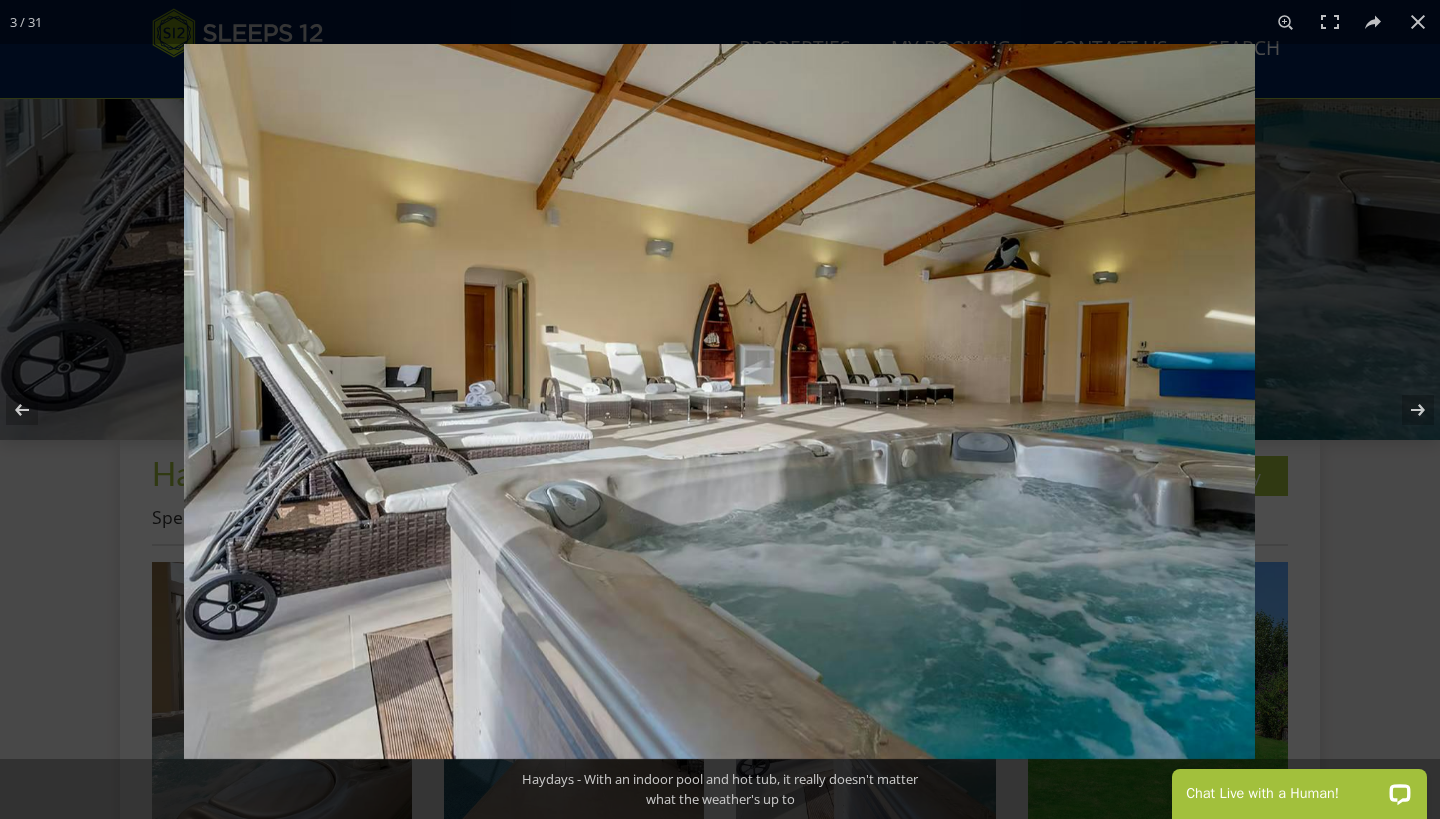 click at bounding box center (1405, 410) 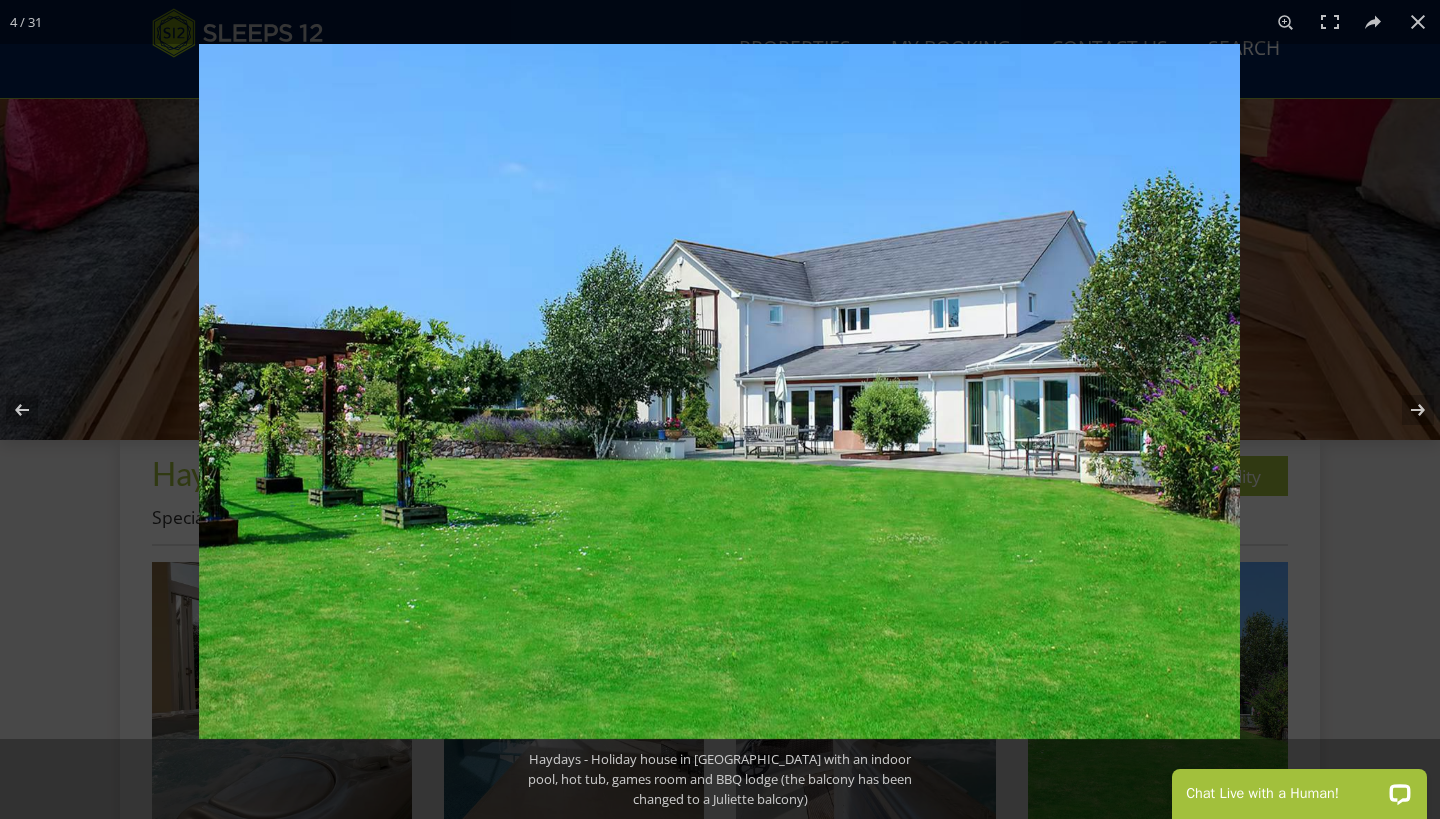 click at bounding box center (1418, 22) 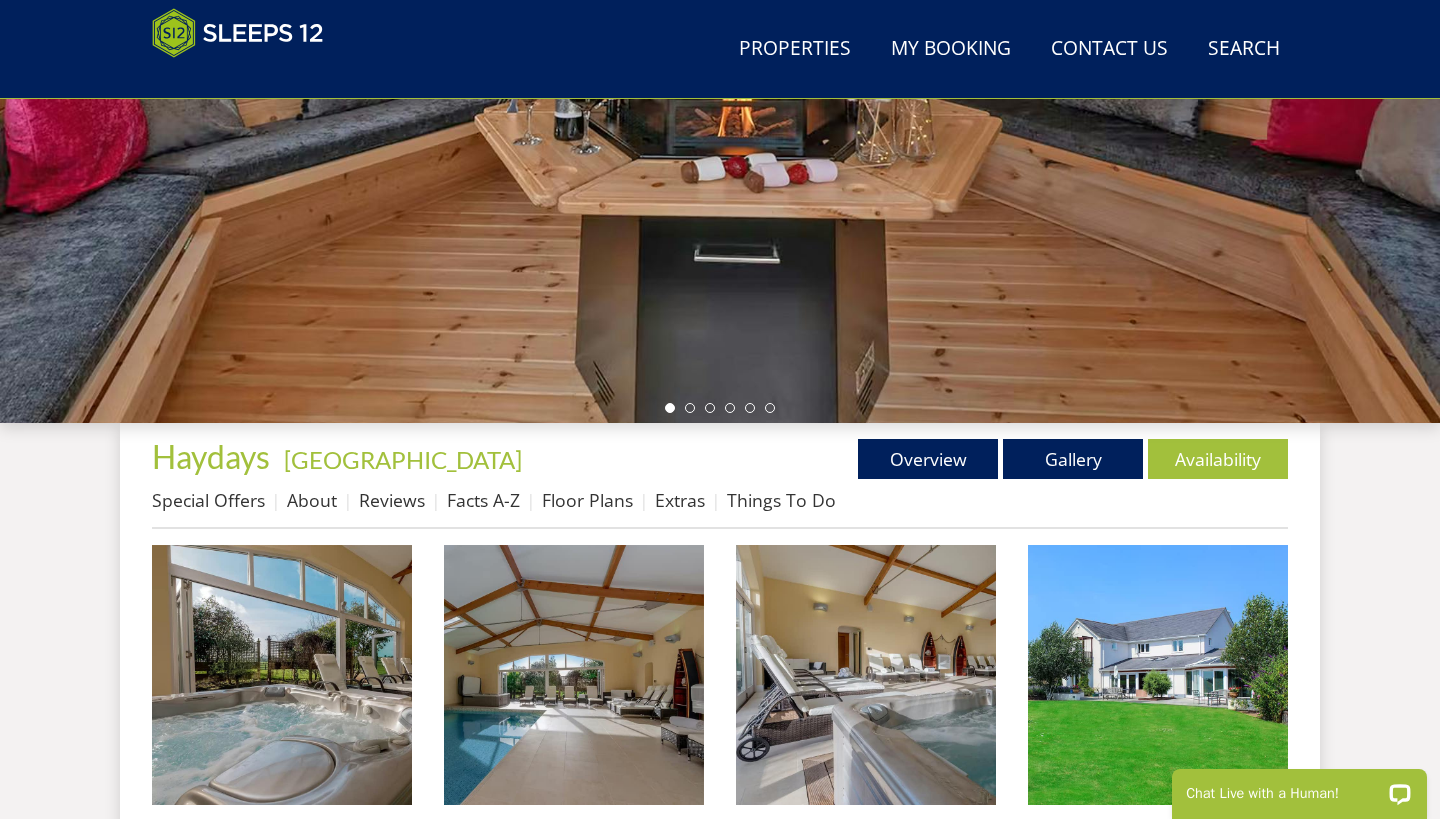 scroll, scrollTop: 423, scrollLeft: 0, axis: vertical 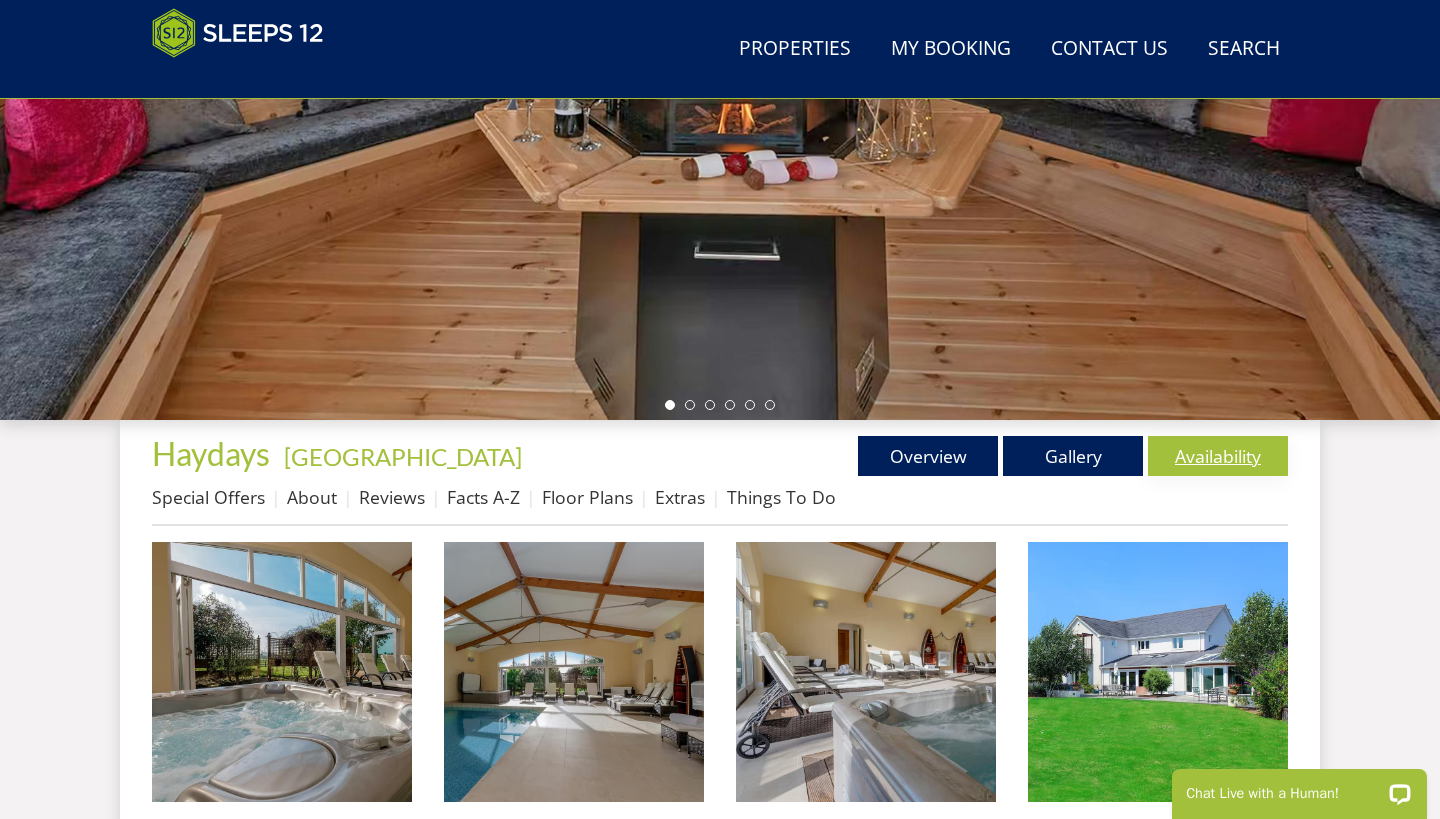 drag, startPoint x: 858, startPoint y: 590, endPoint x: 1232, endPoint y: 467, distance: 393.70676 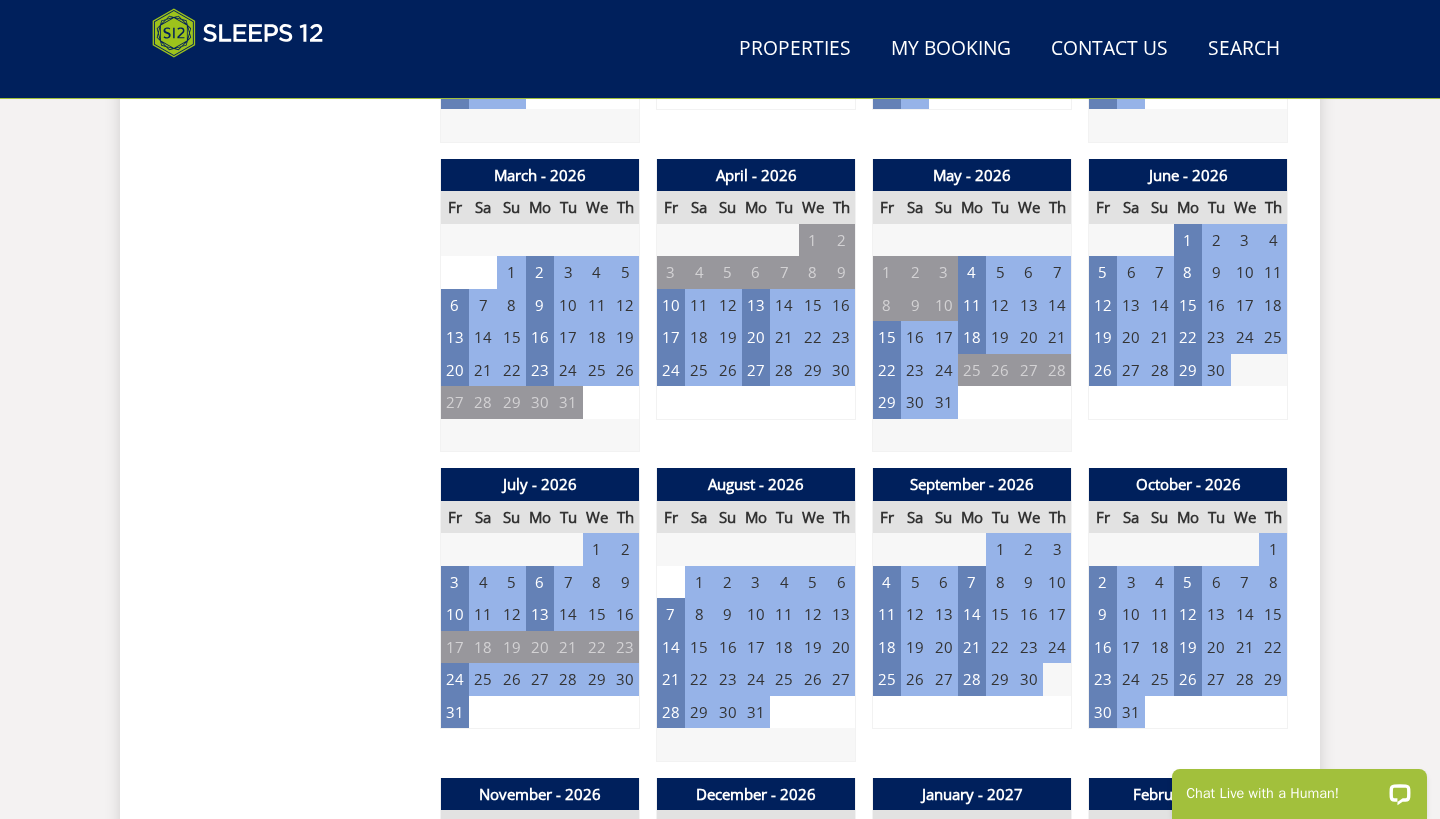 scroll, scrollTop: 1432, scrollLeft: 0, axis: vertical 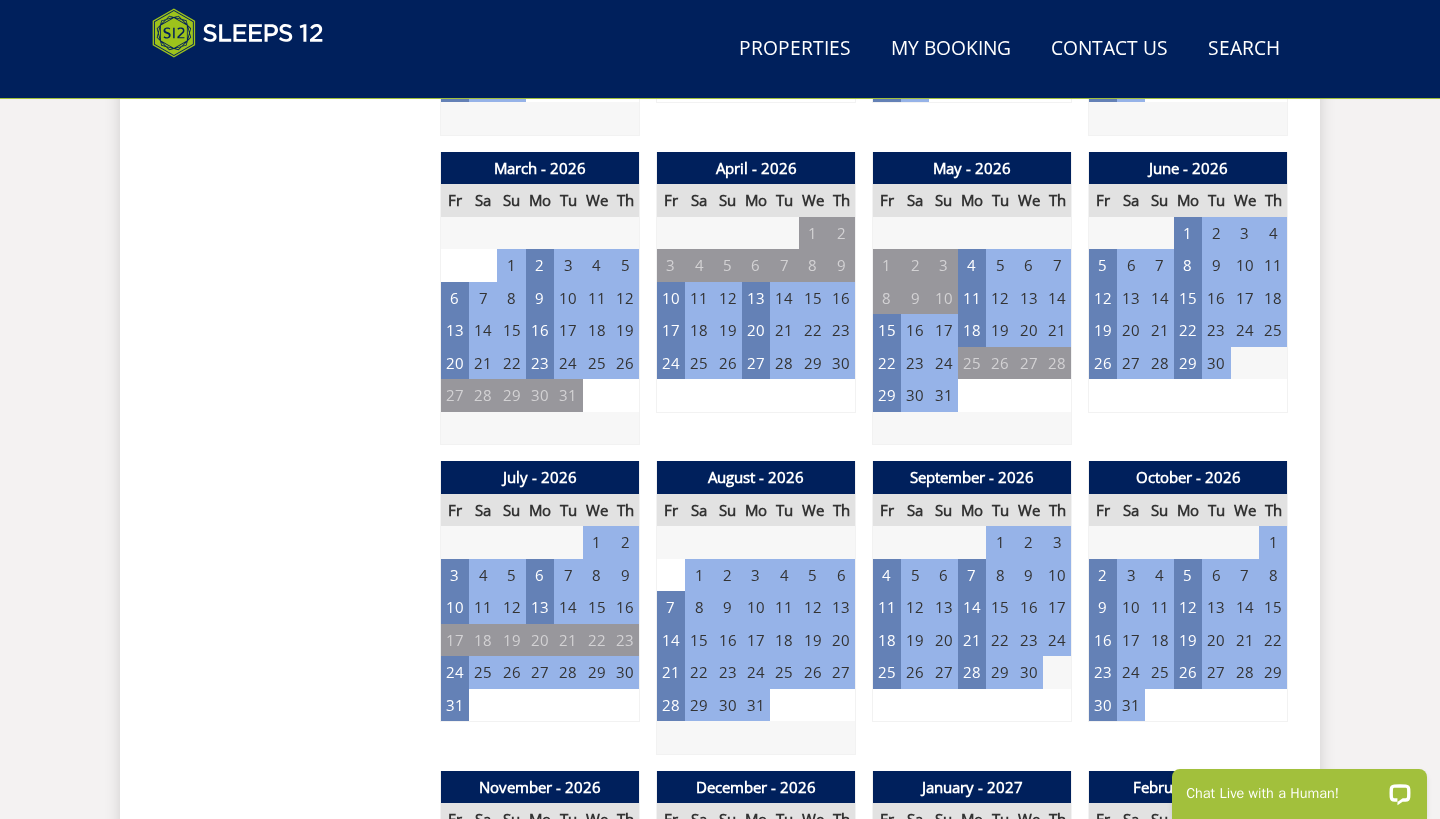 click on "14" at bounding box center (972, 607) 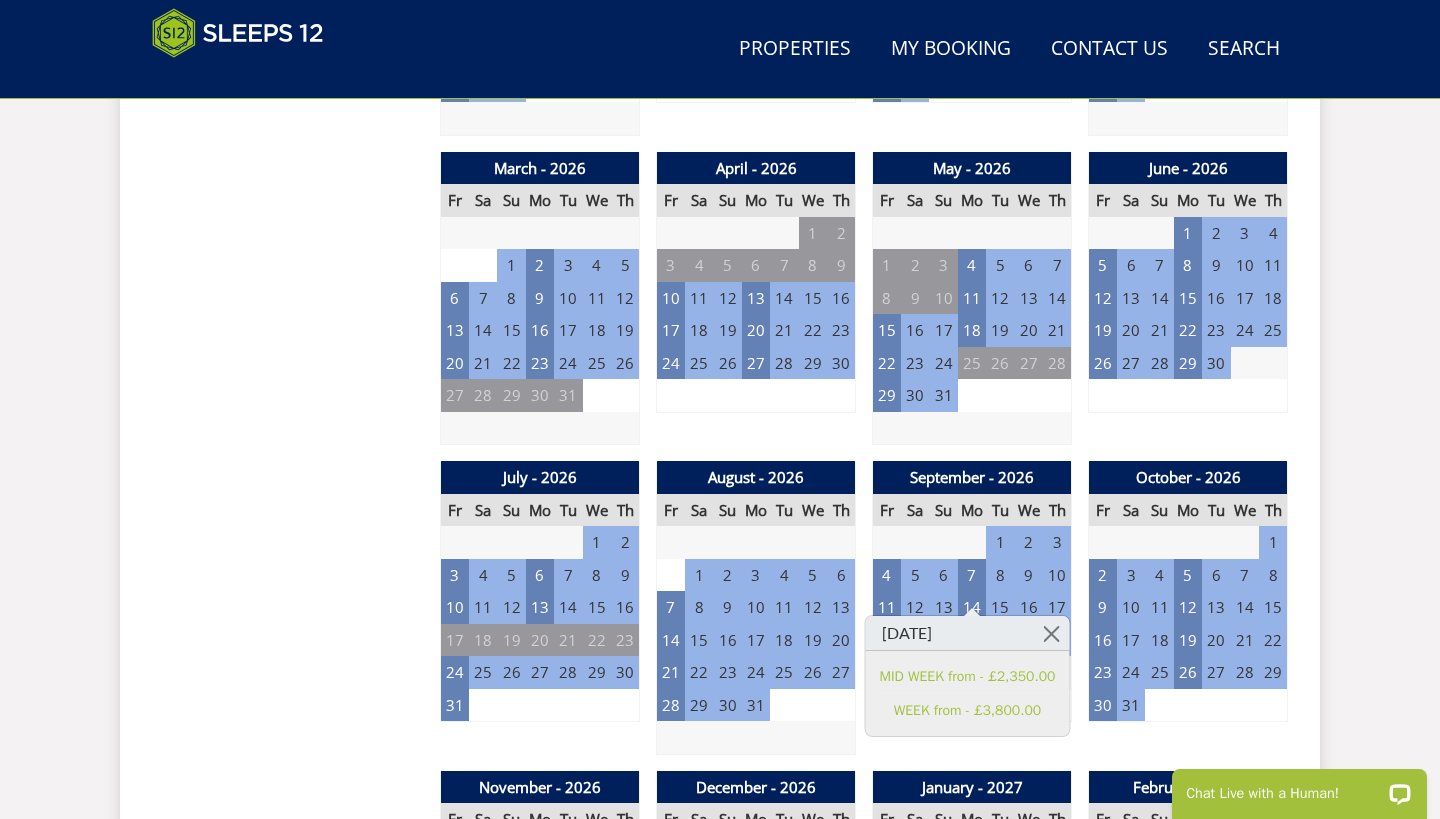 click on "Search
Menu
Properties
My Booking
Contact Us  [PHONE_NUMBER]
Search  Check Availability
Guests
1
2
3
4
5
6
7
8
9
10
11
12
13
14
15
16
17
18
19
20
21
22
23
24
25
26
27
28
29
30
31
32
Date
[DATE]
Search
Properties" at bounding box center [720, 628] 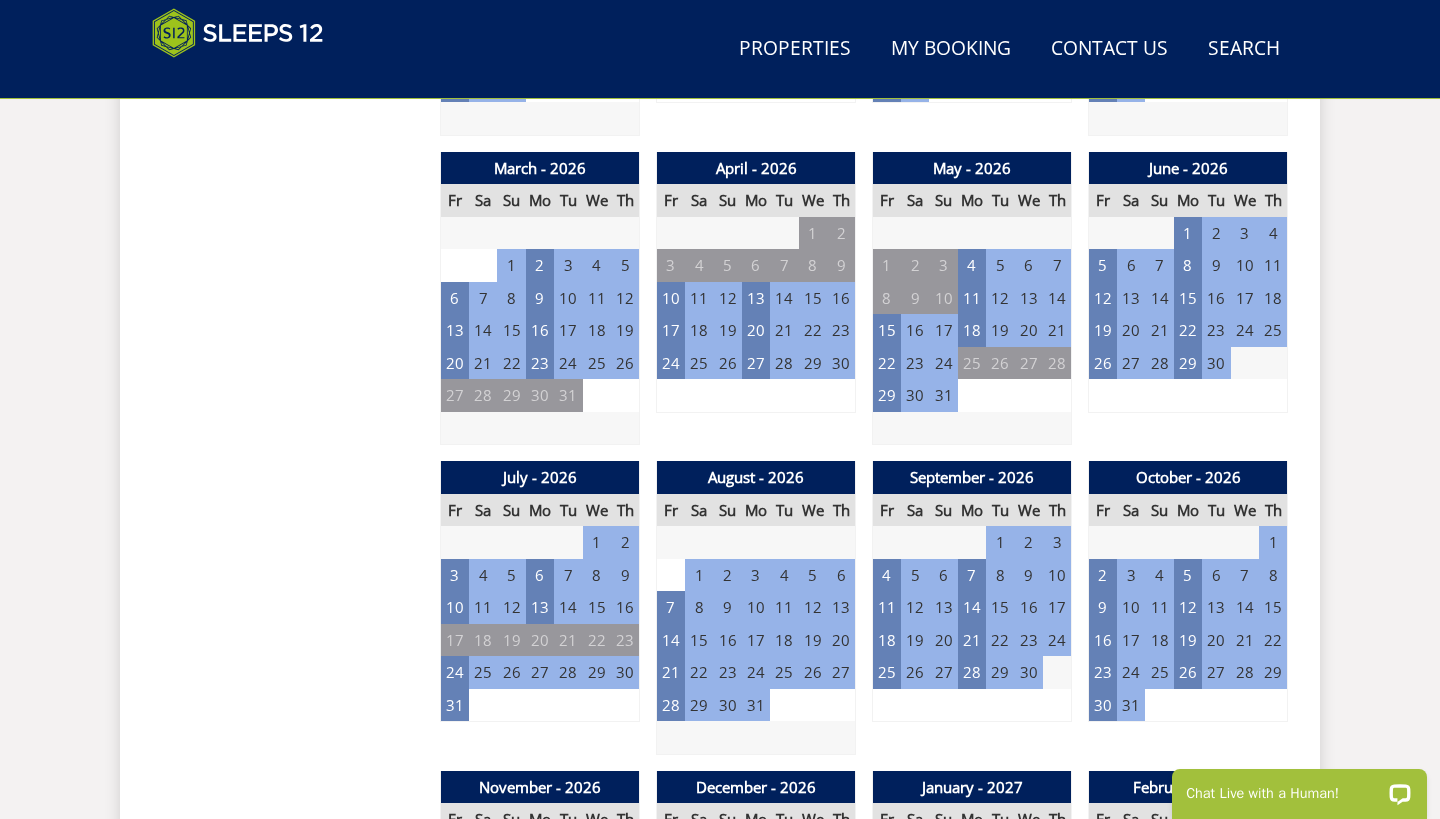 click on "5" at bounding box center [1188, 575] 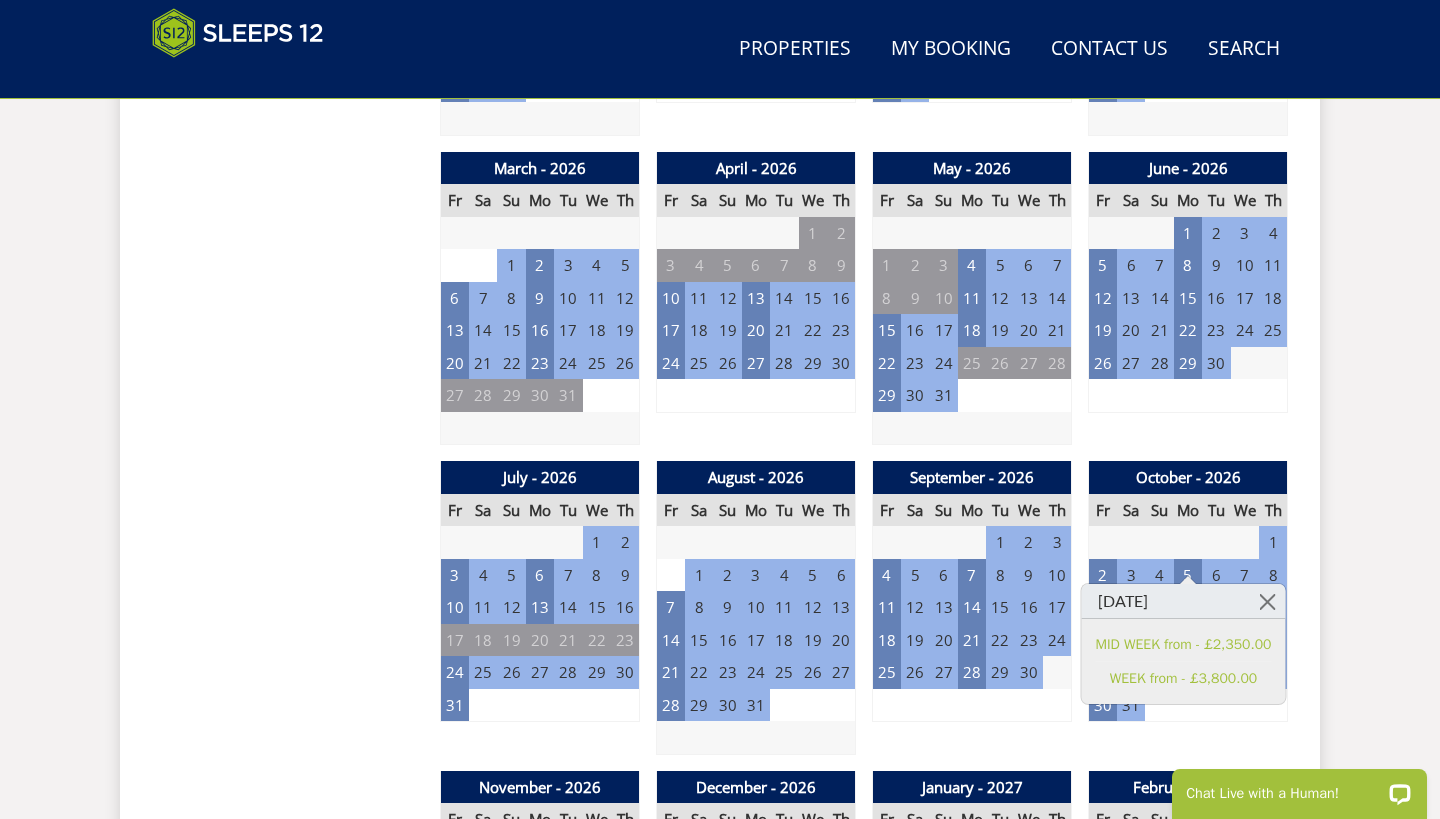 click on "Search
Menu
Properties
My Booking
Contact Us  [PHONE_NUMBER]
Search  Check Availability
Guests
1
2
3
4
5
6
7
8
9
10
11
12
13
14
15
16
17
18
19
20
21
22
23
24
25
26
27
28
29
30
31
32
Date
[DATE]
Search
Properties" at bounding box center [720, 628] 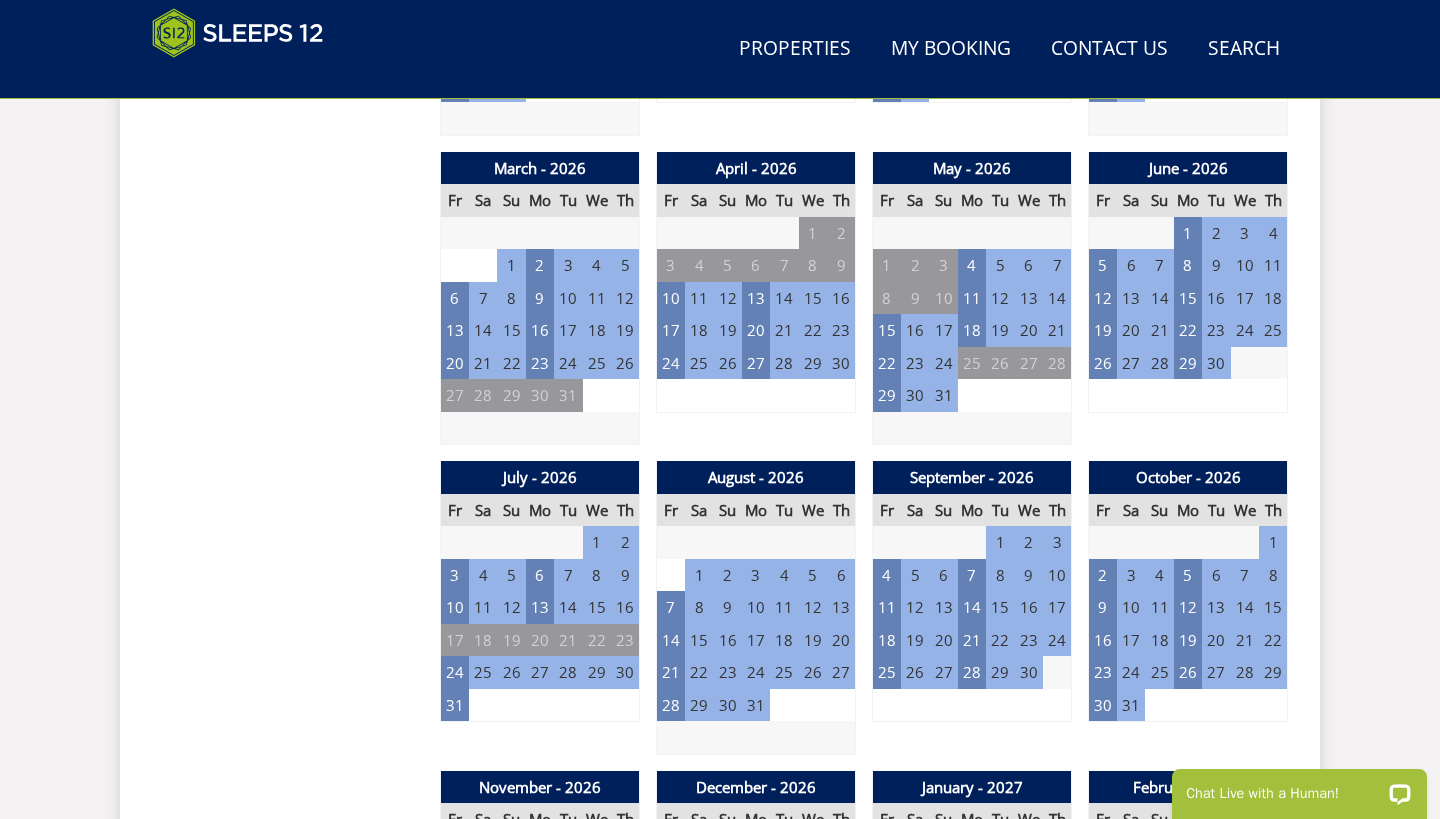 click on "13" at bounding box center [756, 298] 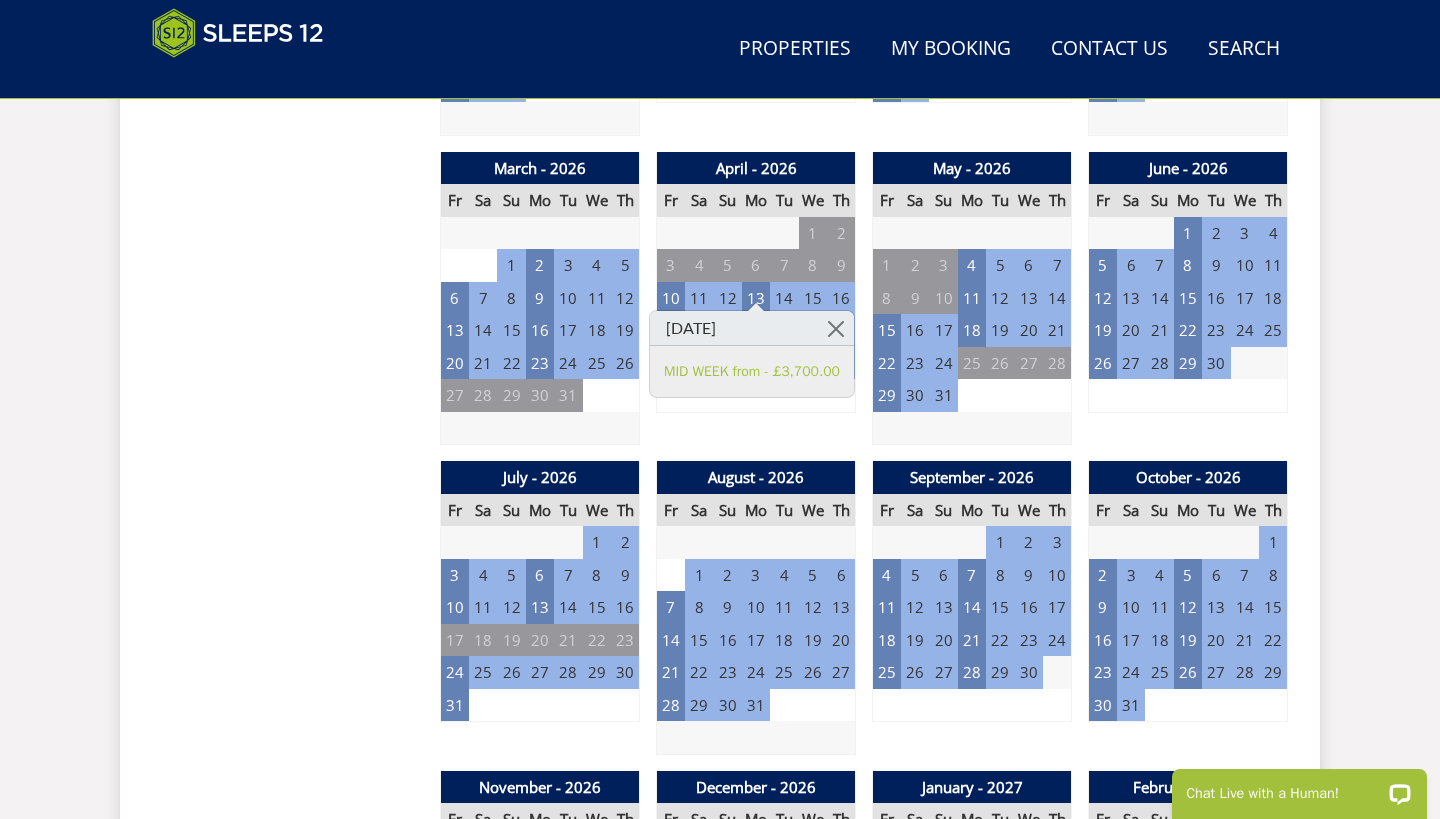 click on "April - 2026
Fr
Sa
Su
Mo
Tu
We
Th
27
28
29
30
31
1
2
3
4
5
6
7
8
9
10
11" at bounding box center [756, 299] 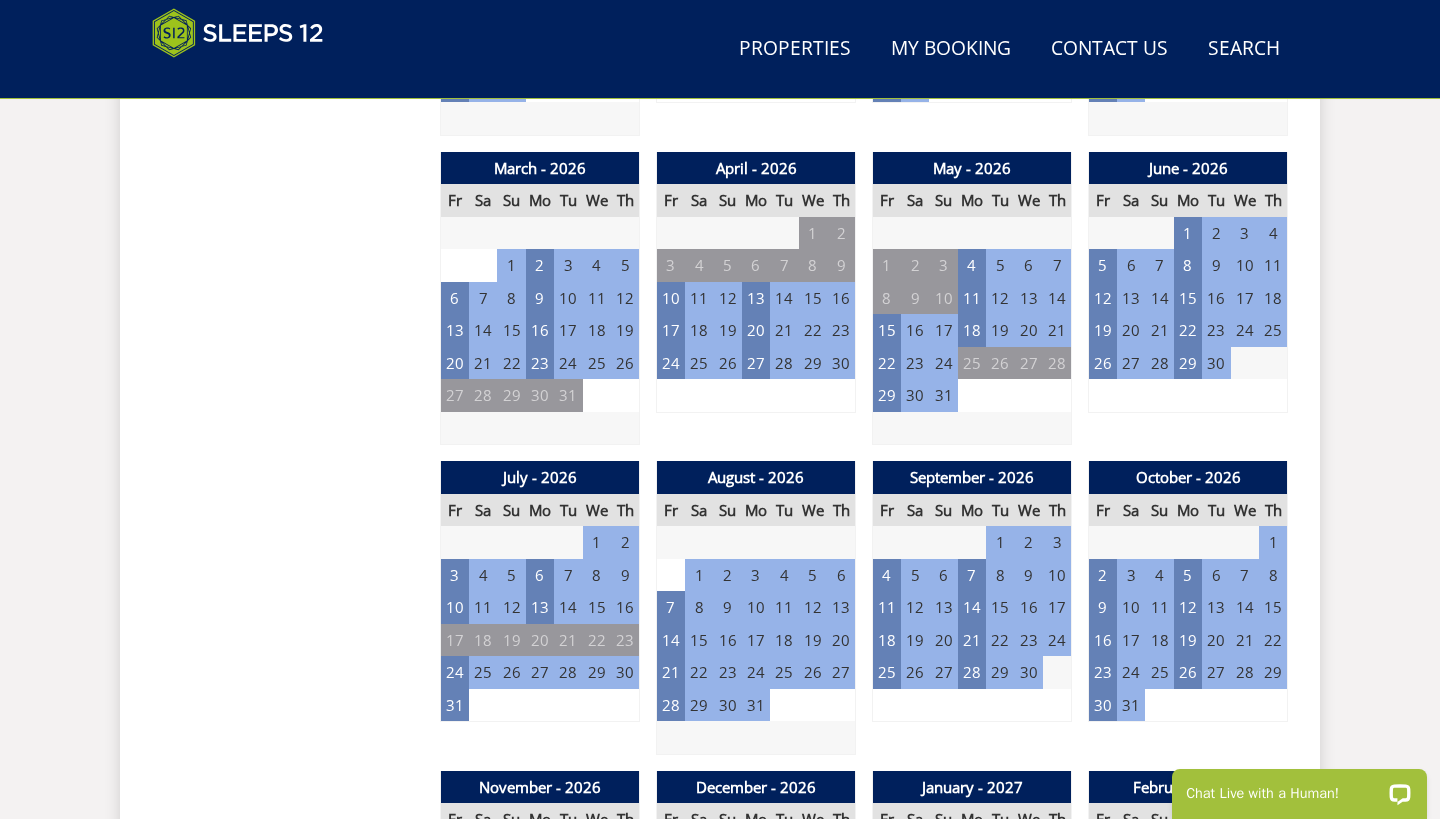 click on "10" at bounding box center (671, 298) 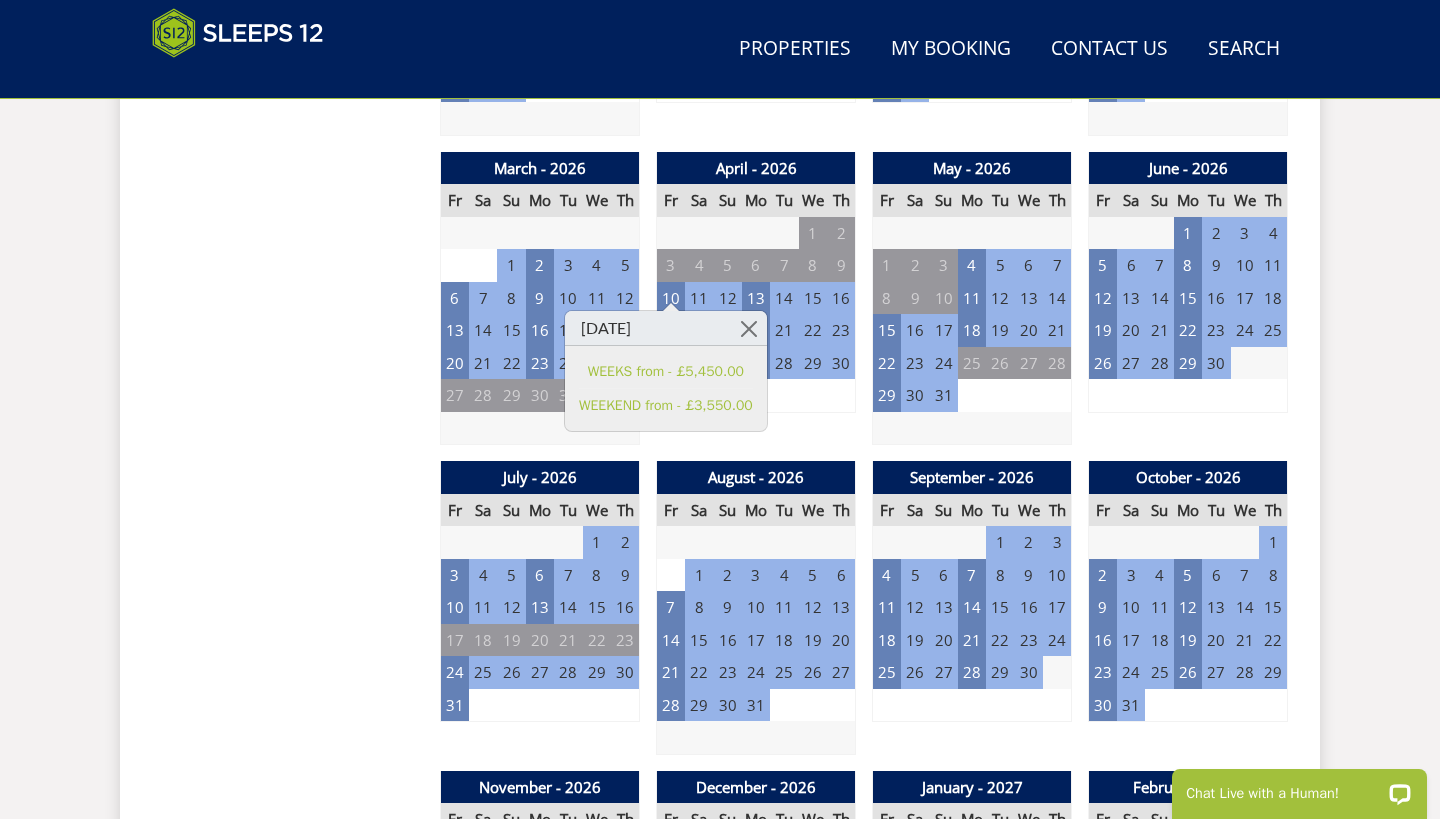 click on "Search
Menu
Properties
My Booking
Contact Us  [PHONE_NUMBER]
Search  Check Availability
Guests
1
2
3
4
5
6
7
8
9
10
11
12
13
14
15
16
17
18
19
20
21
22
23
24
25
26
27
28
29
30
31
32
Date
[DATE]
Search
Properties" at bounding box center (720, 628) 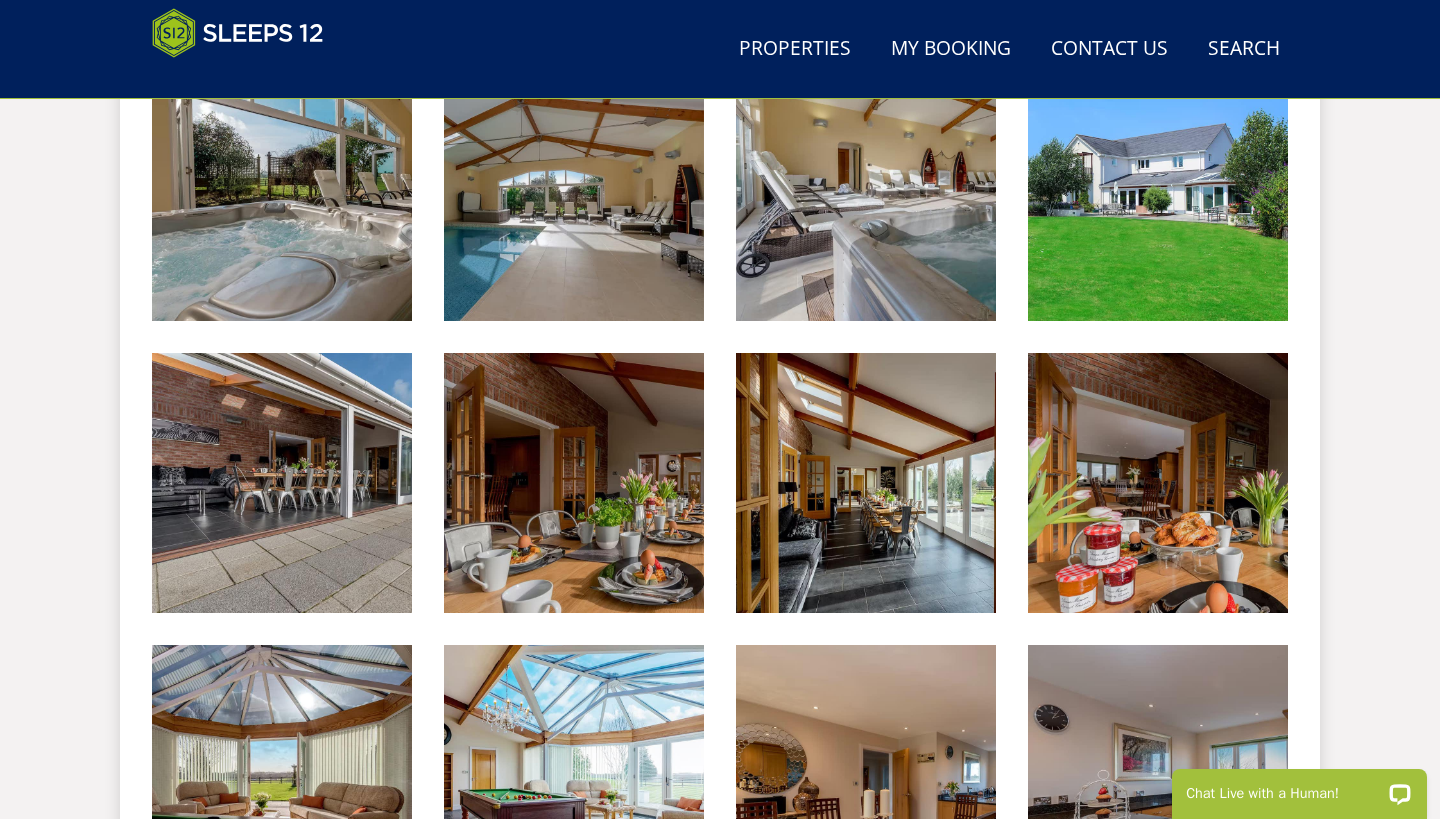 scroll, scrollTop: 0, scrollLeft: 0, axis: both 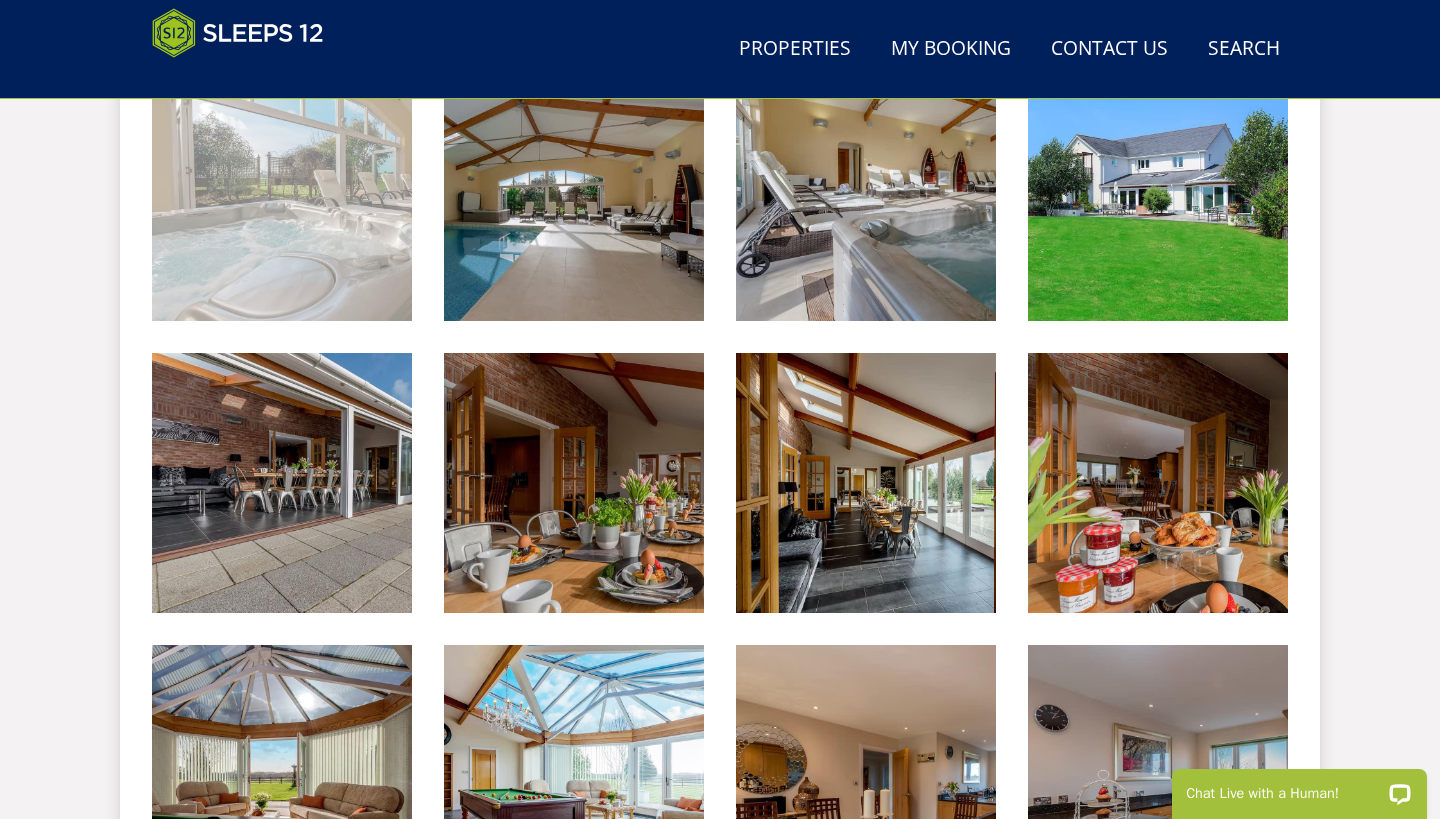 click at bounding box center [282, 191] 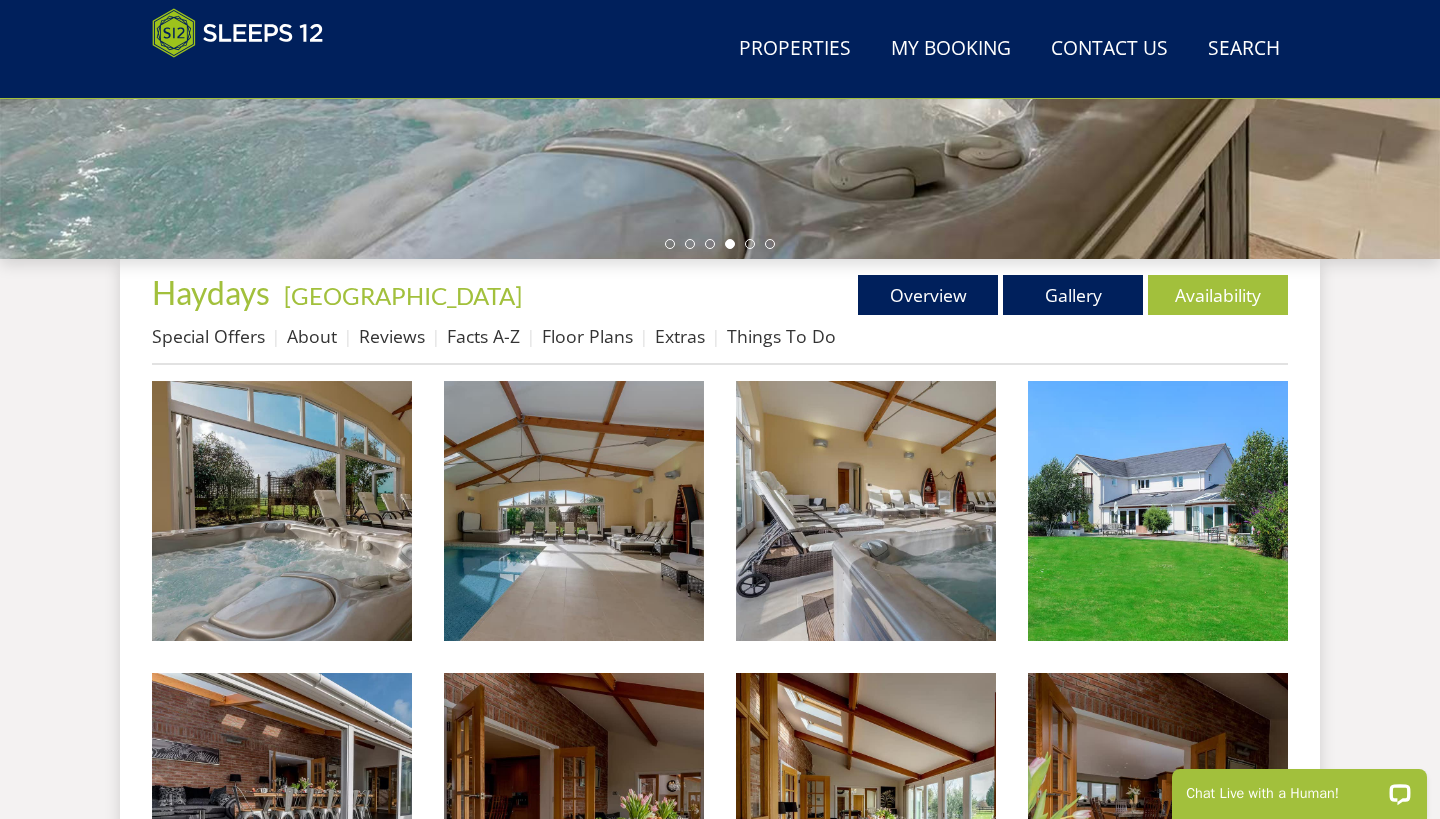 scroll, scrollTop: 605, scrollLeft: 0, axis: vertical 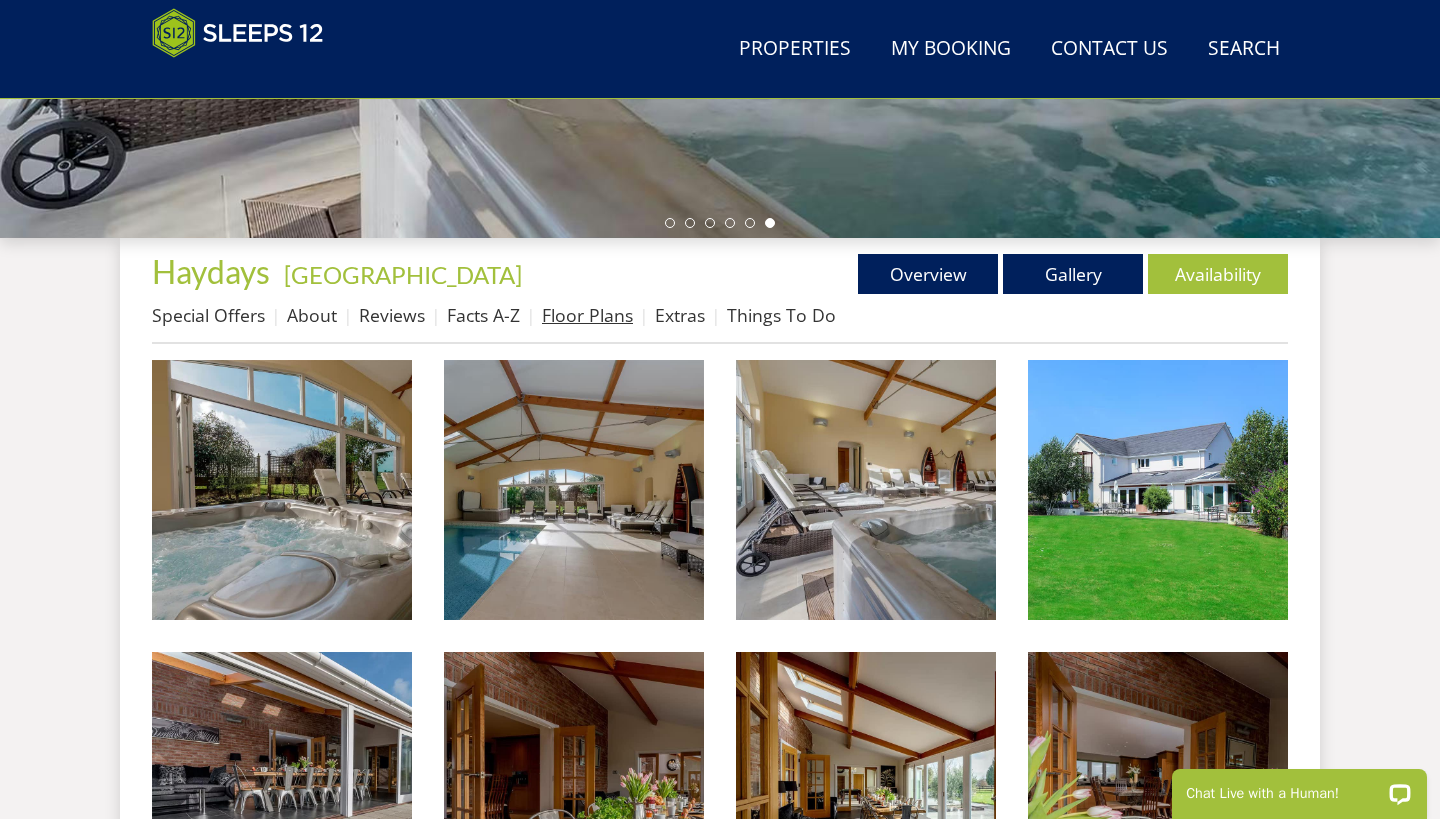click on "Floor Plans" at bounding box center [587, 315] 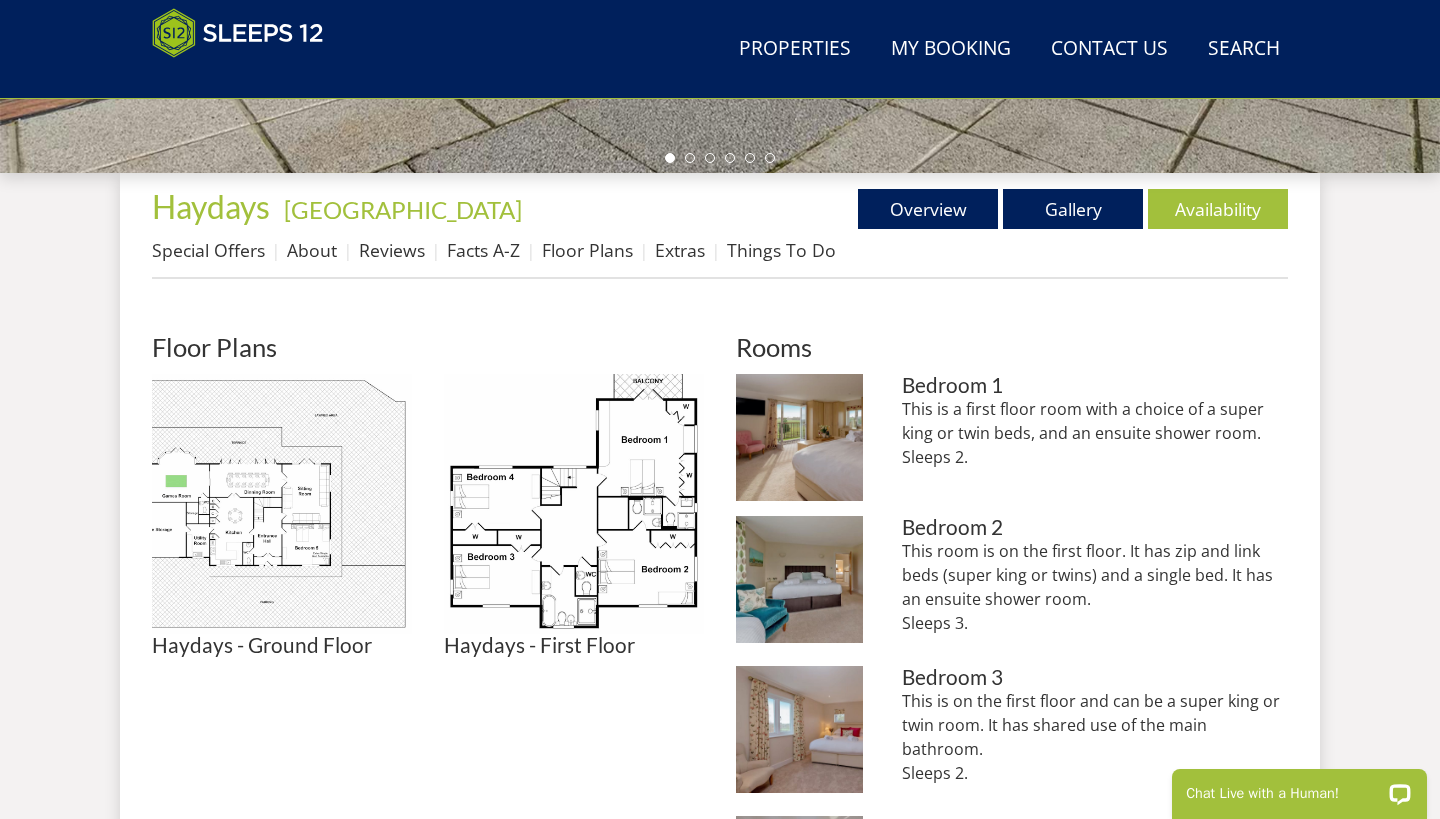 scroll, scrollTop: 724, scrollLeft: 0, axis: vertical 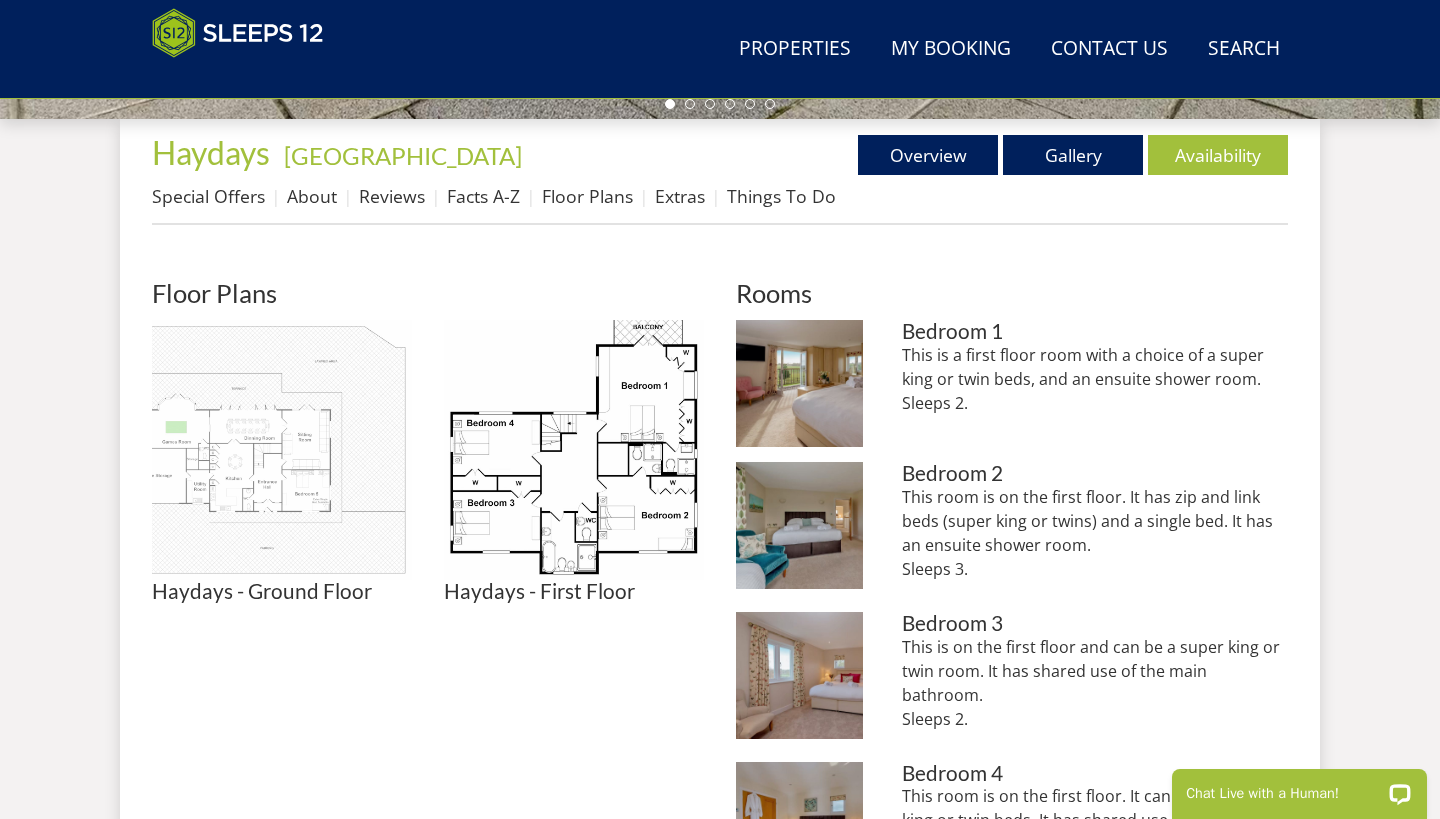 click at bounding box center [282, 450] 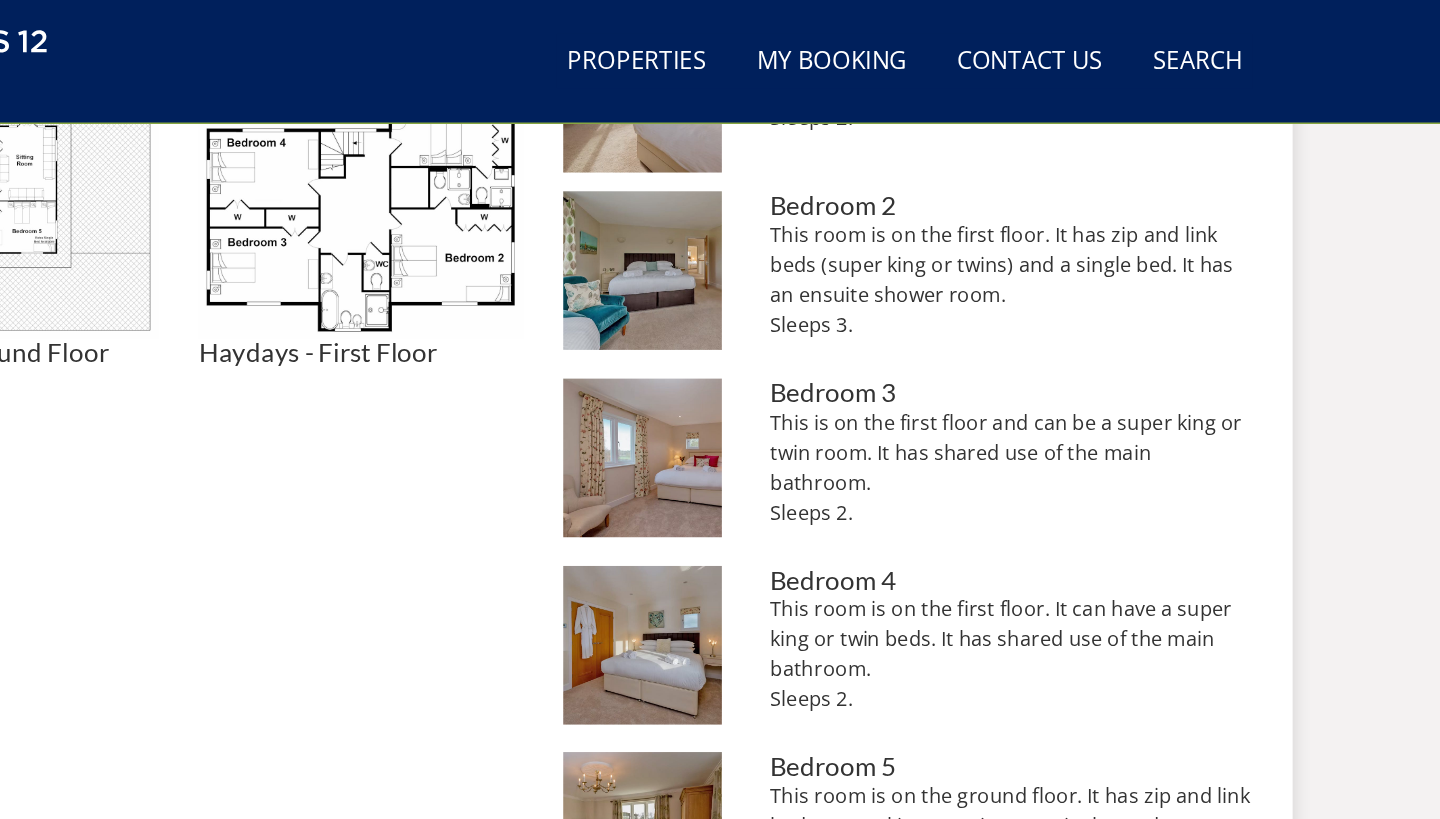 scroll, scrollTop: 1032, scrollLeft: 0, axis: vertical 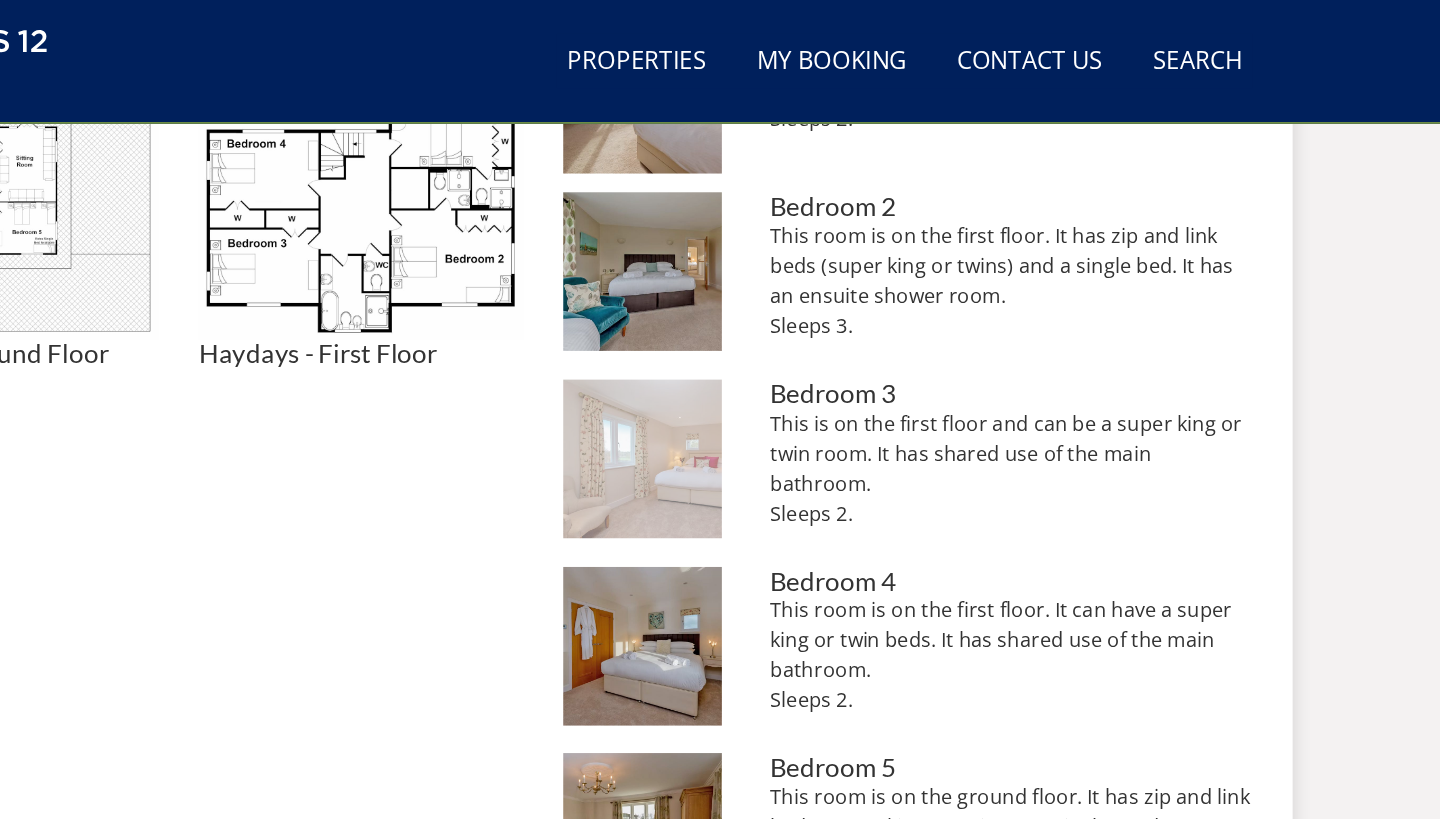 click at bounding box center [799, 367] 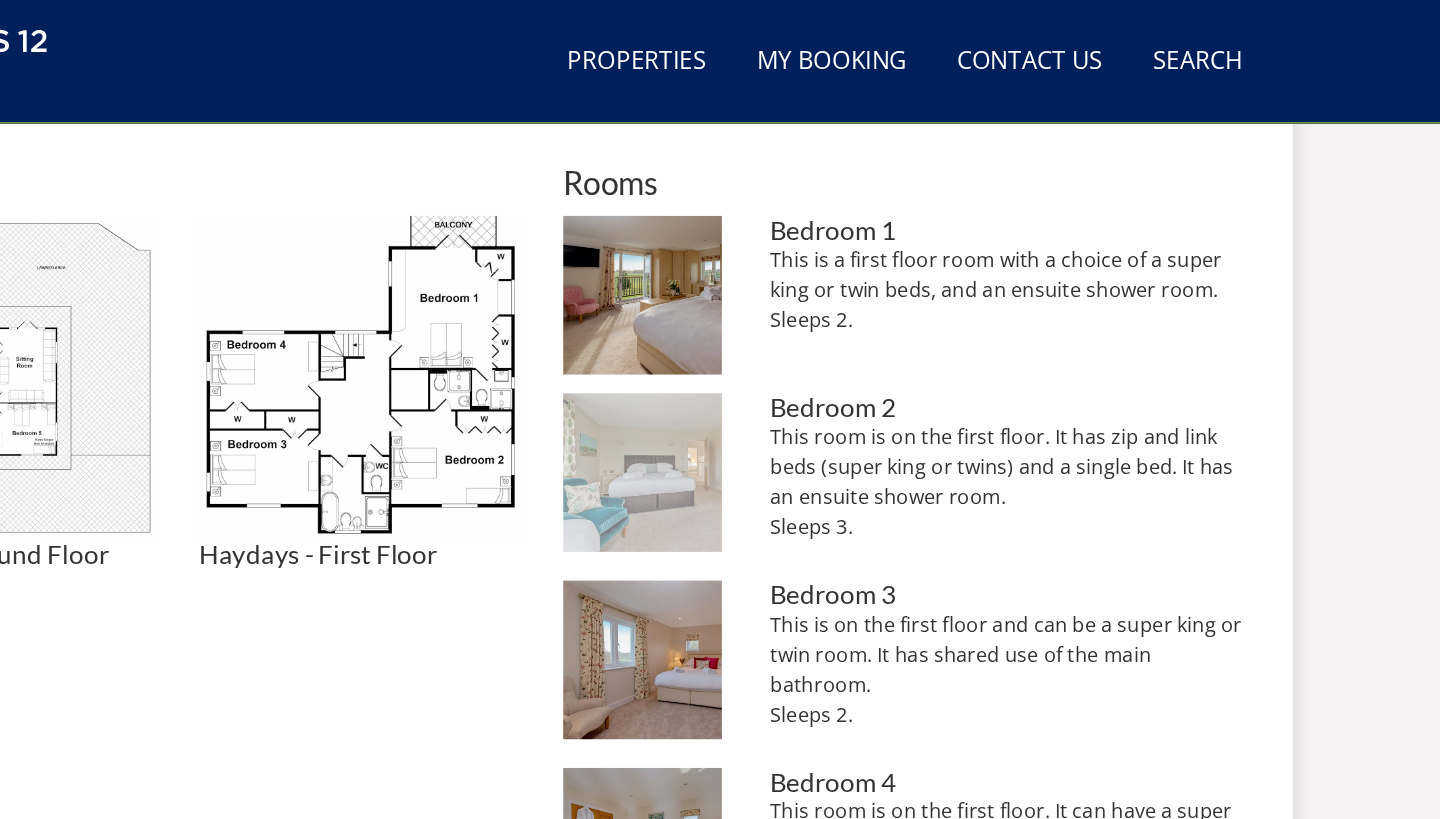 scroll, scrollTop: 871, scrollLeft: 0, axis: vertical 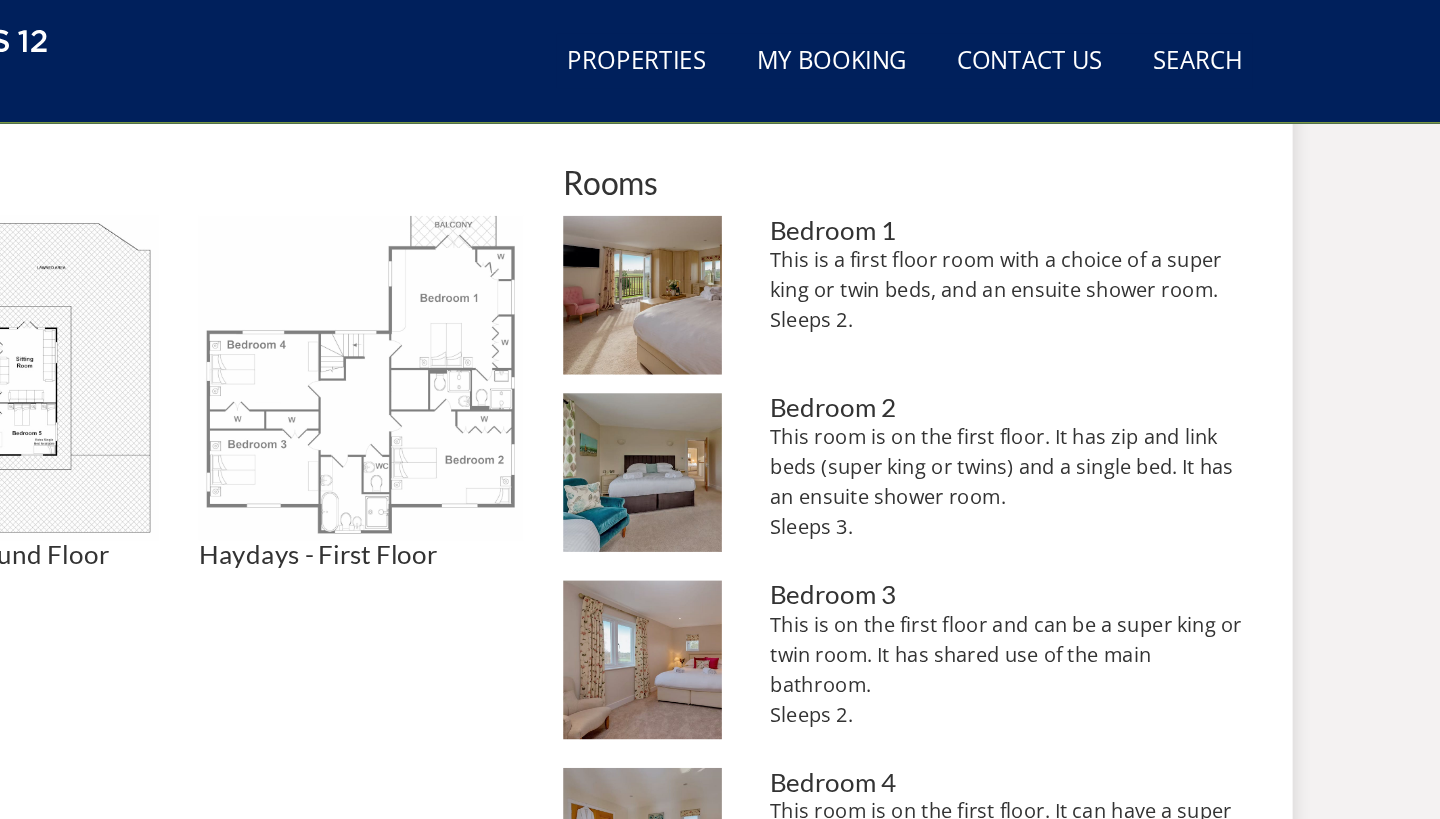 click at bounding box center (574, 303) 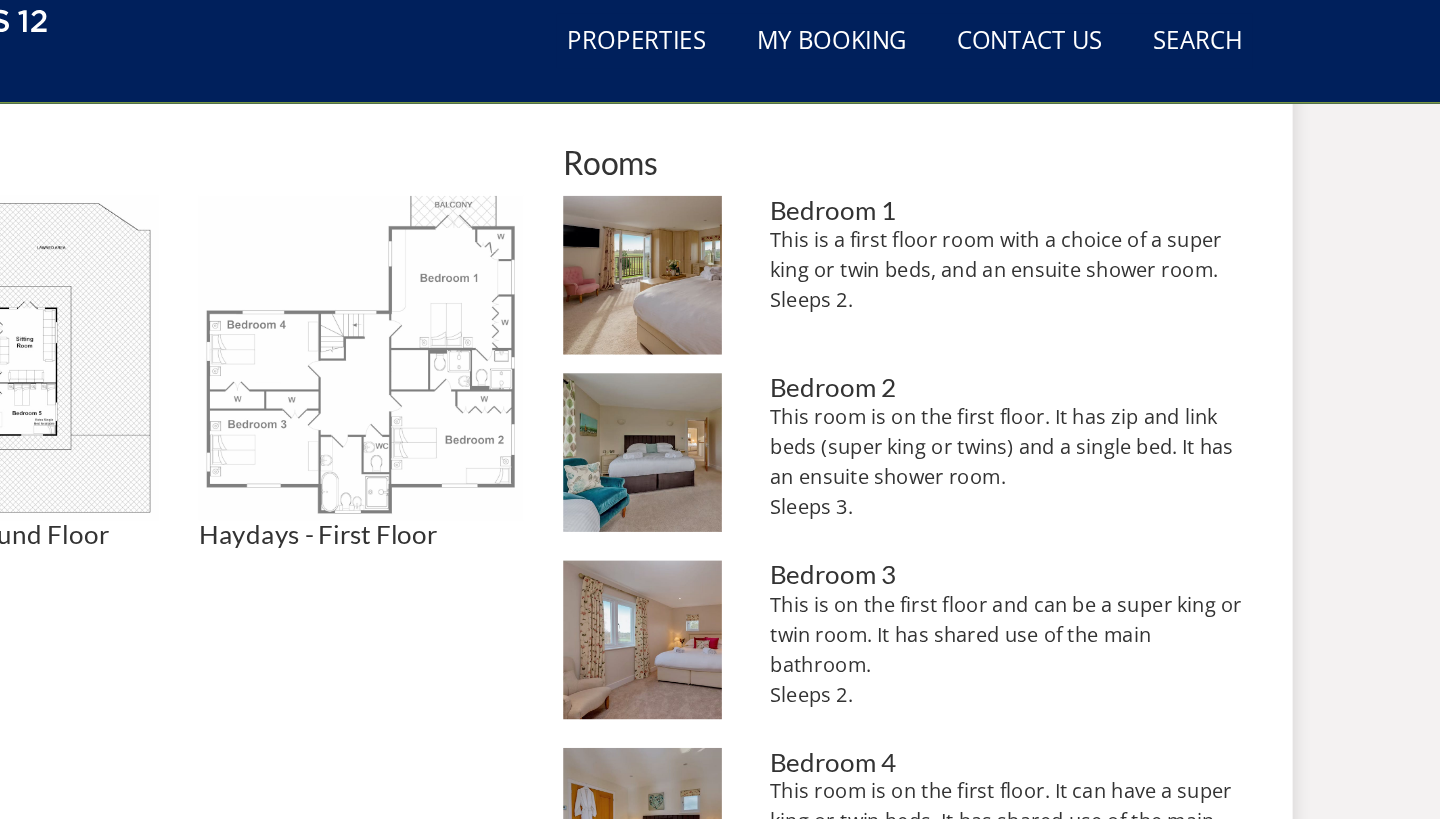 click at bounding box center (574, 303) 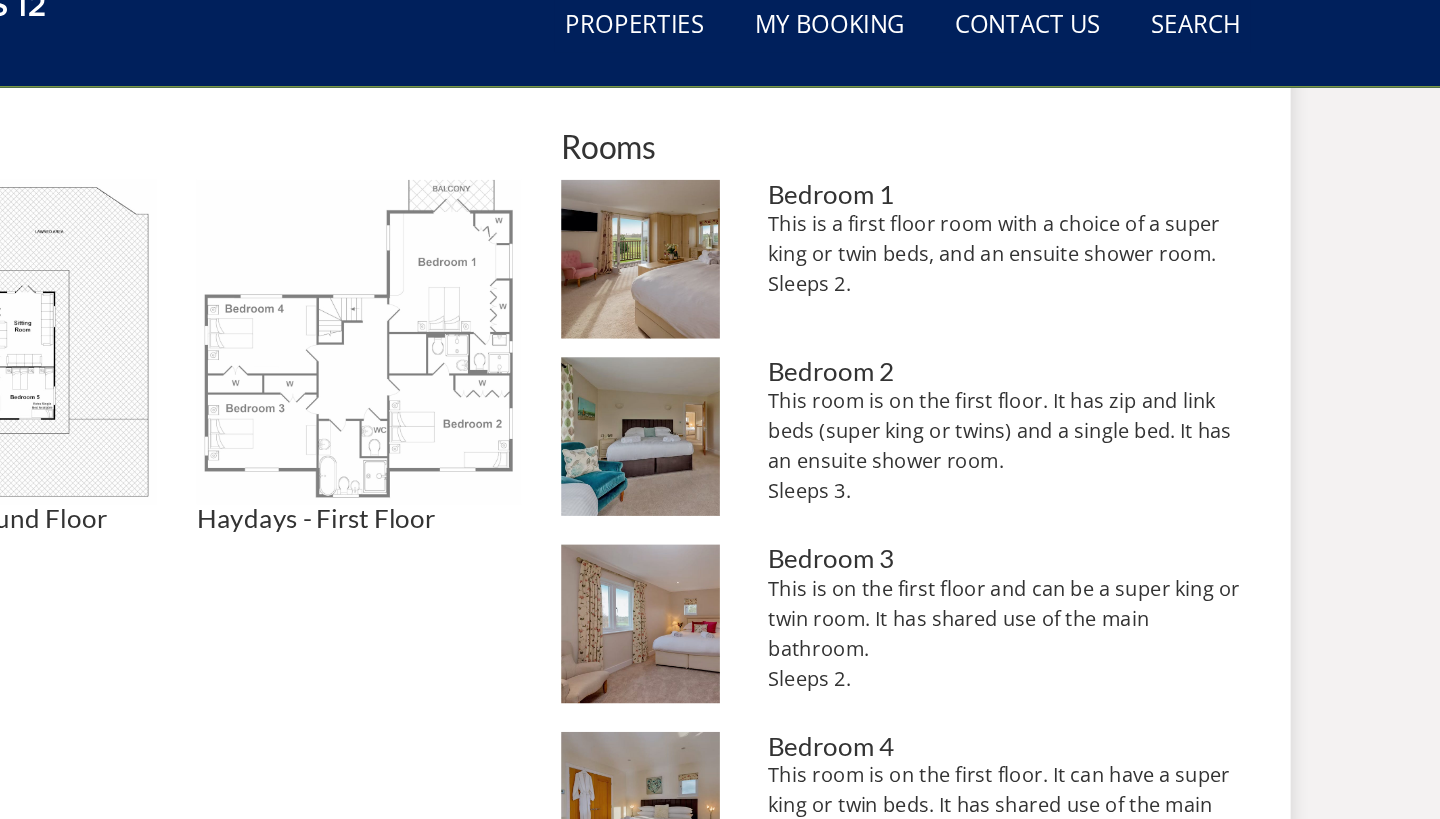 click at bounding box center (574, 303) 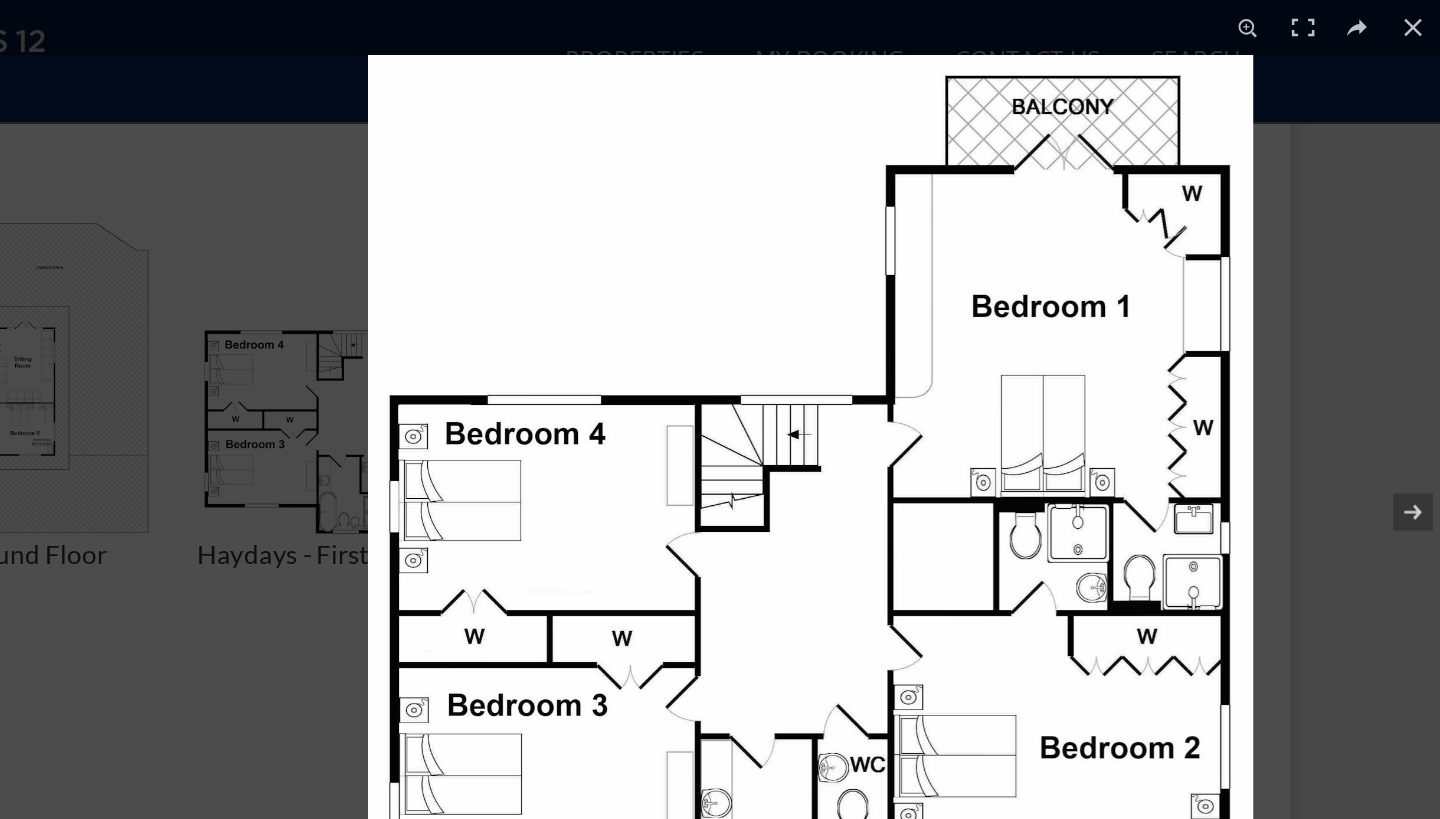 drag, startPoint x: 377, startPoint y: 351, endPoint x: 610, endPoint y: 278, distance: 244.16797 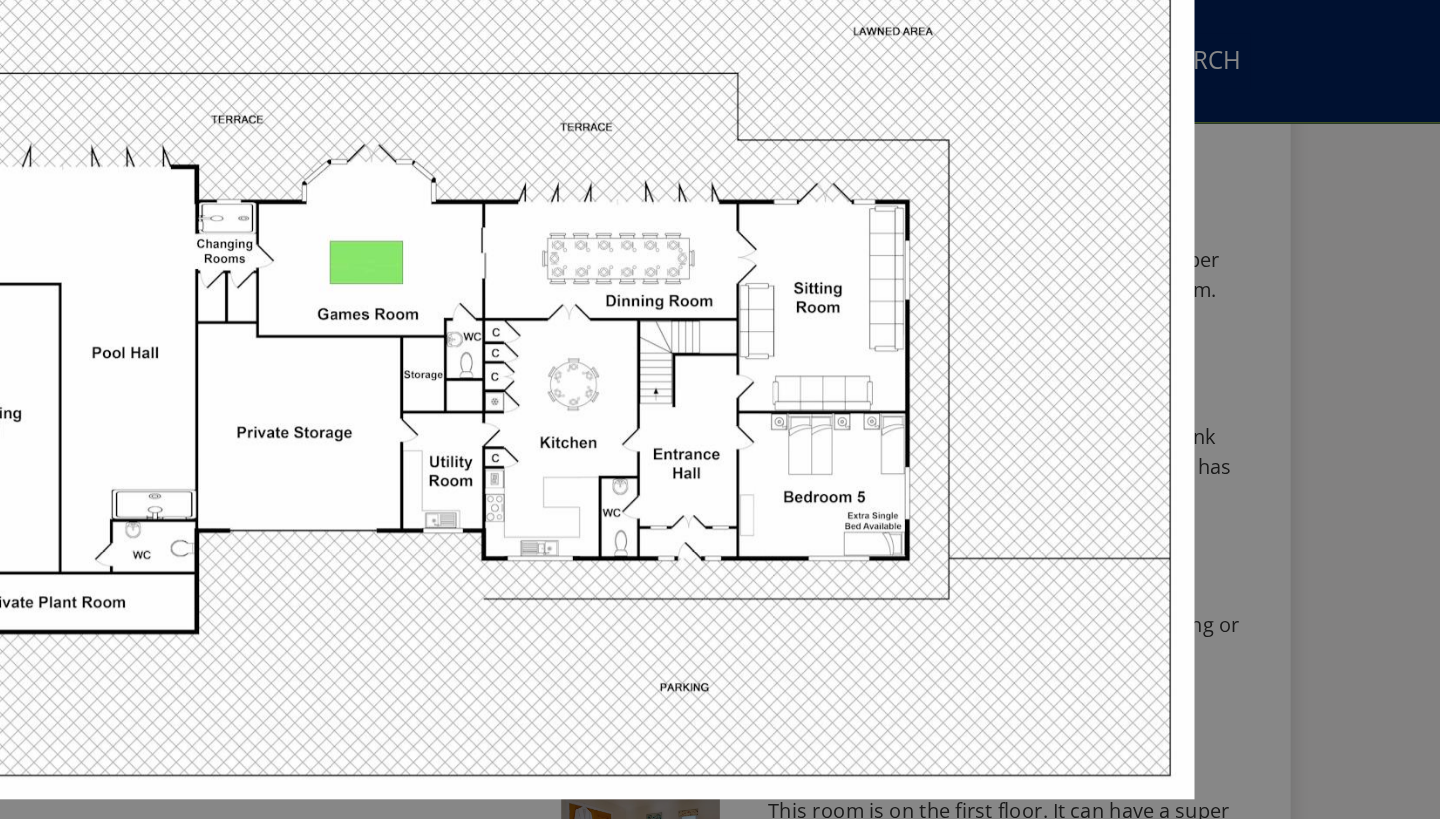 drag, startPoint x: 597, startPoint y: 372, endPoint x: 606, endPoint y: 202, distance: 170.23807 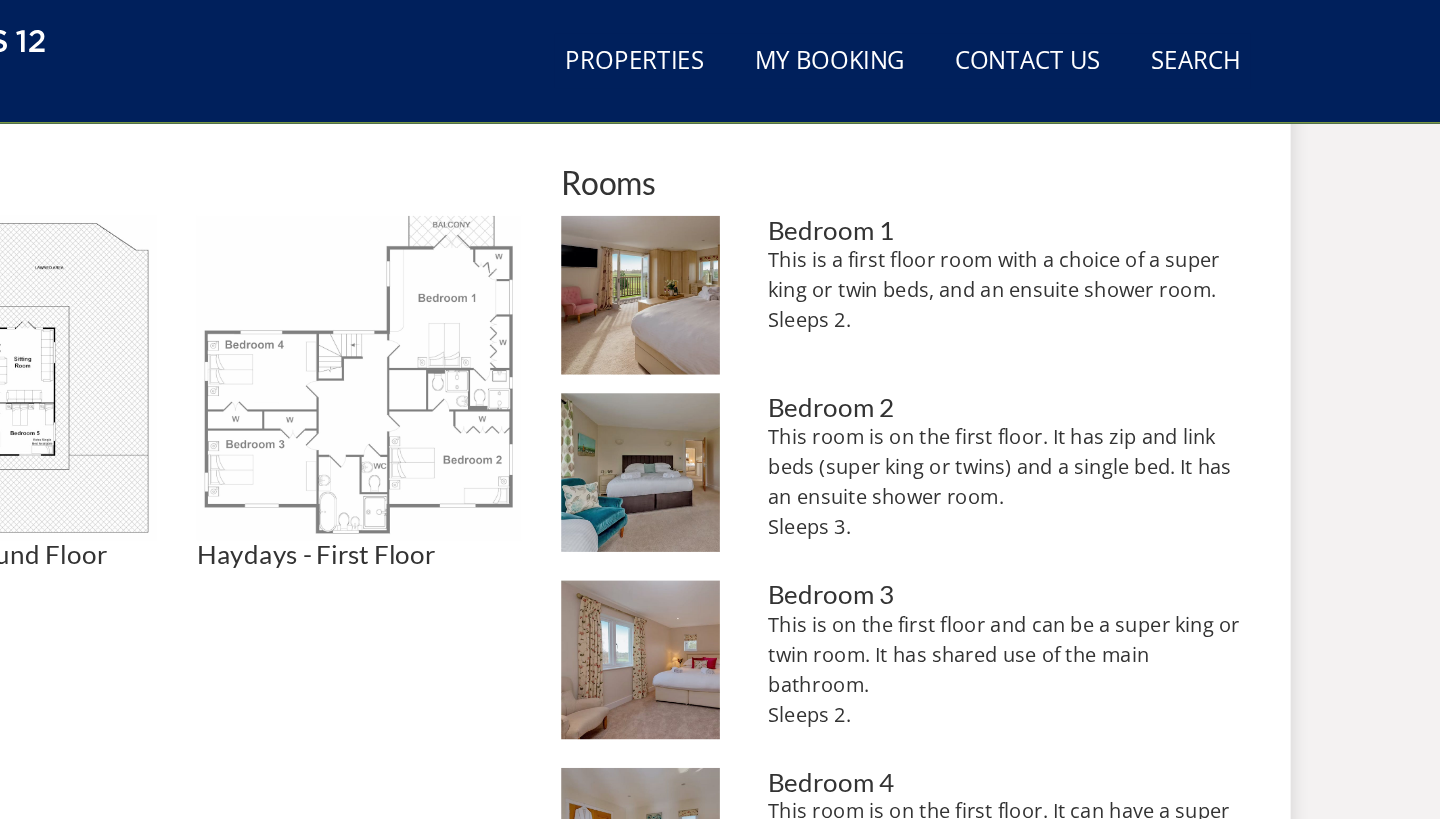 click at bounding box center (574, 303) 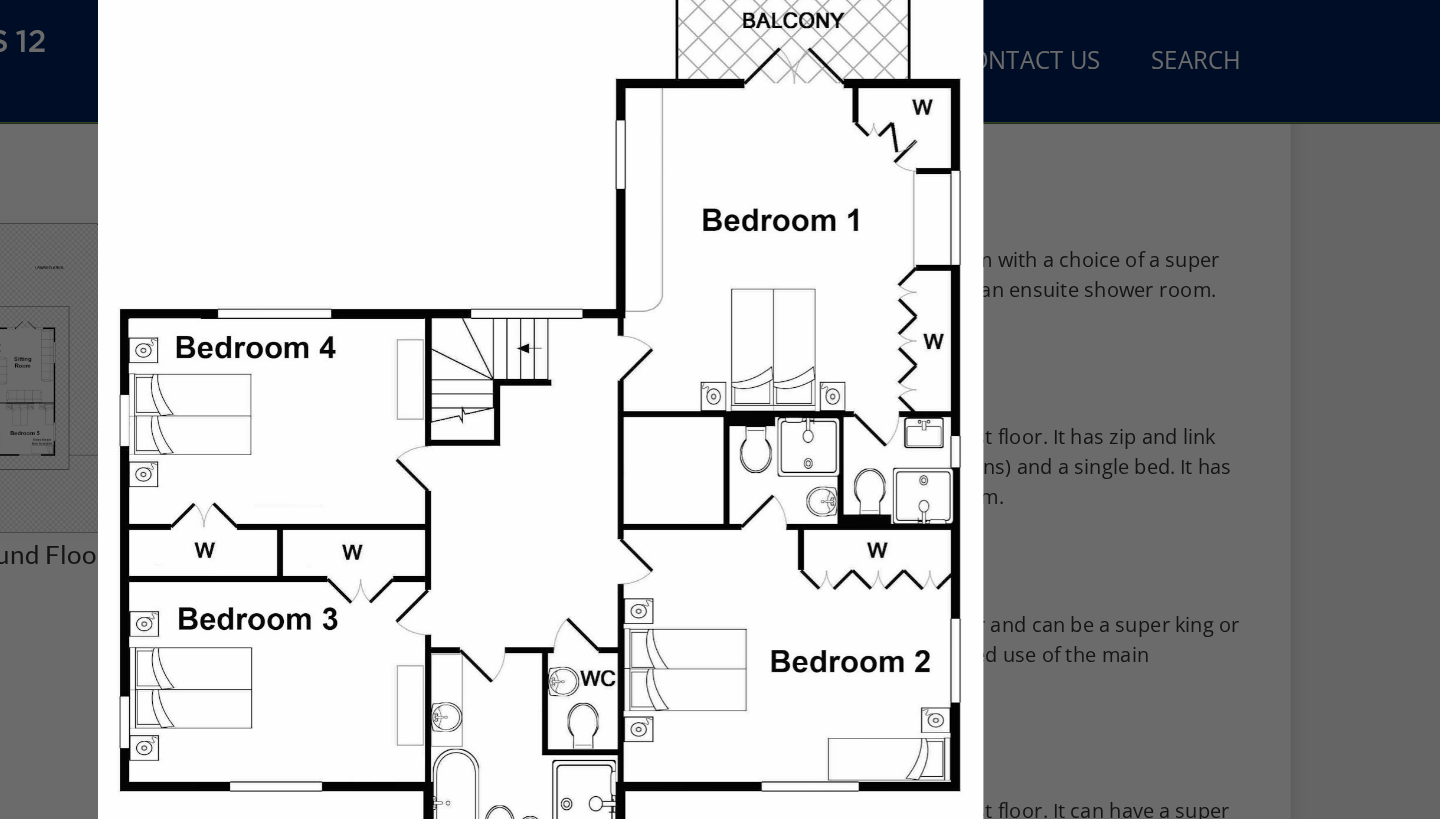 drag, startPoint x: 454, startPoint y: 417, endPoint x: 453, endPoint y: 336, distance: 81.00617 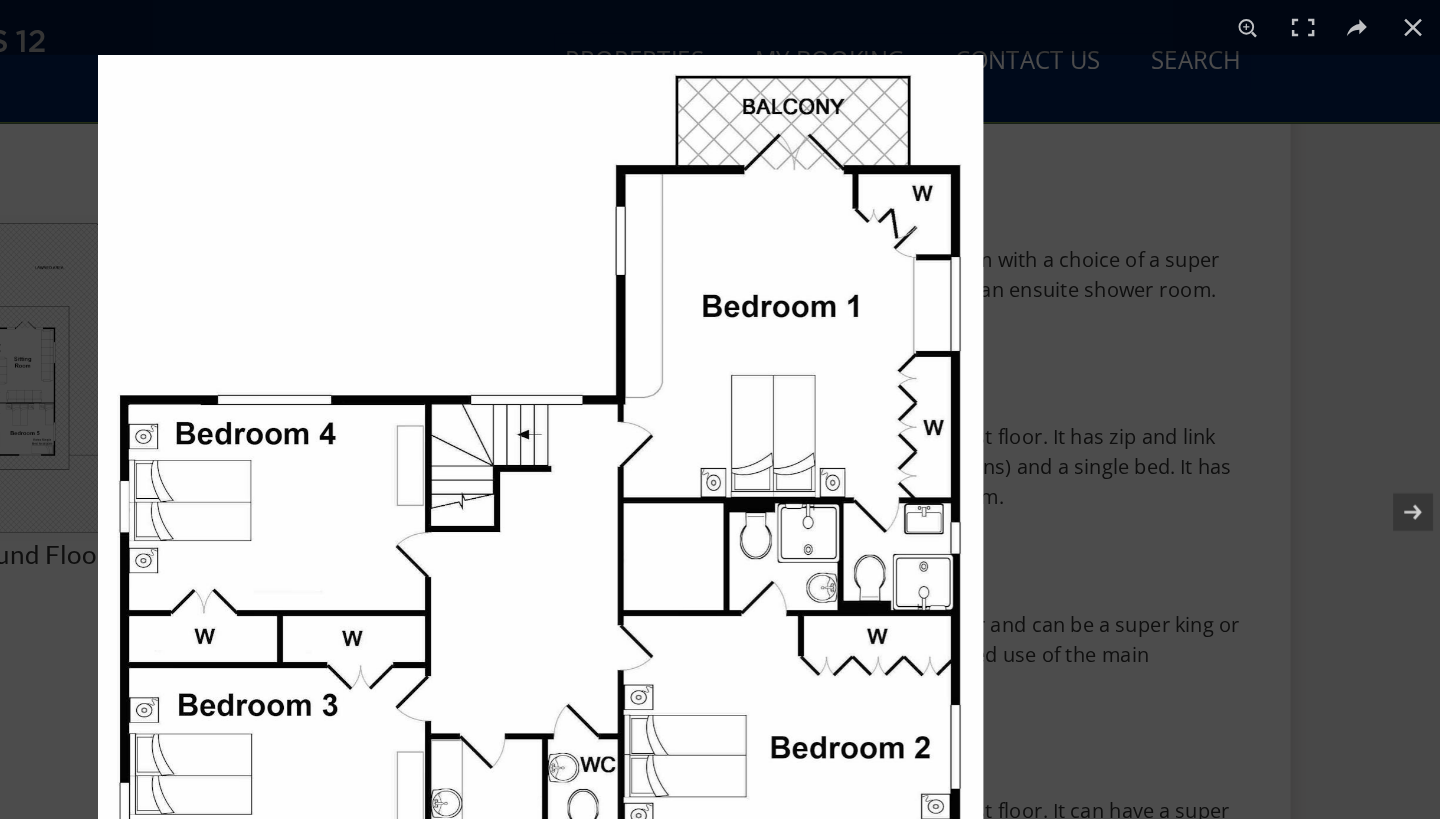 scroll, scrollTop: 789, scrollLeft: 0, axis: vertical 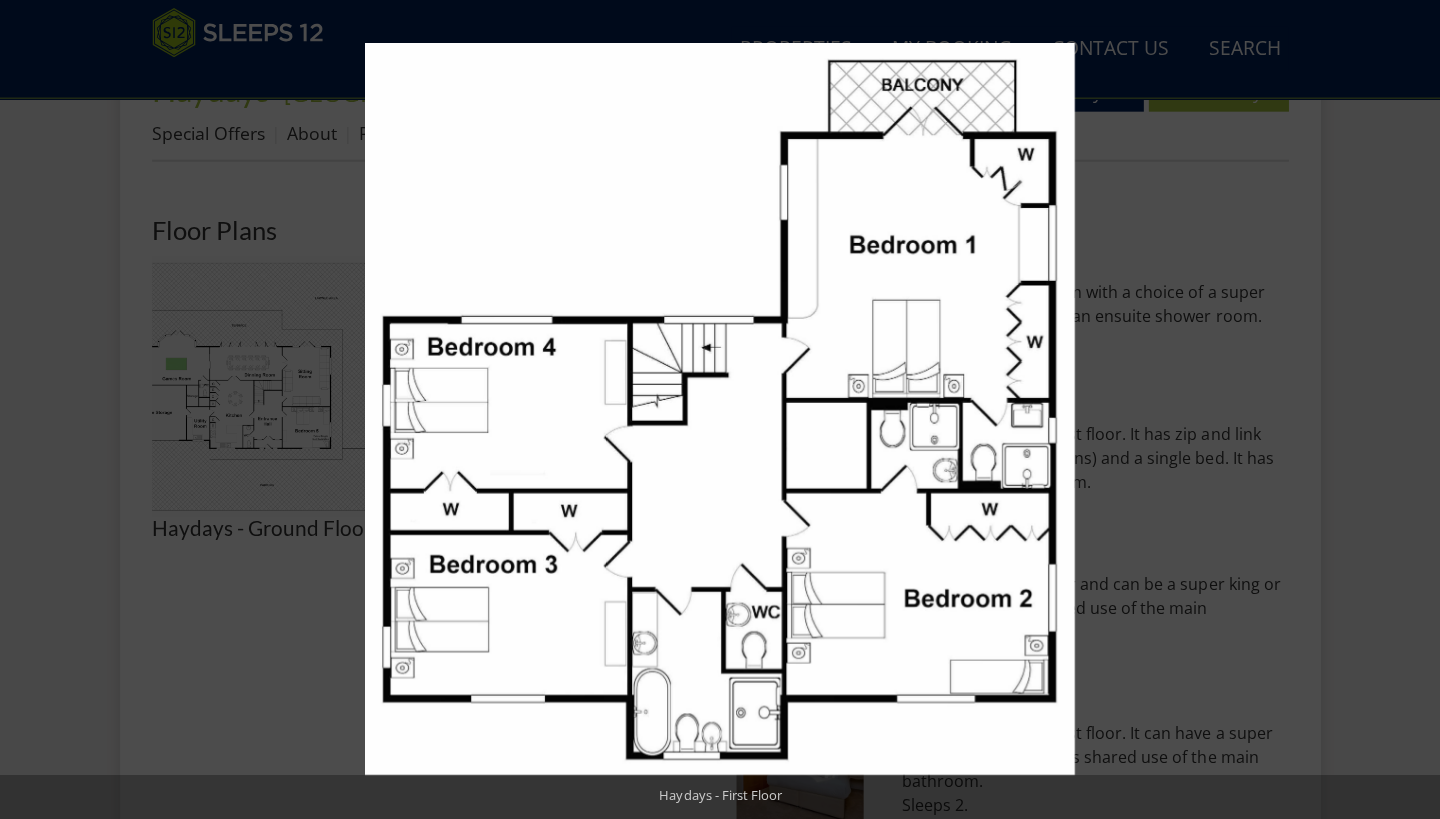 click at bounding box center (719, 409) 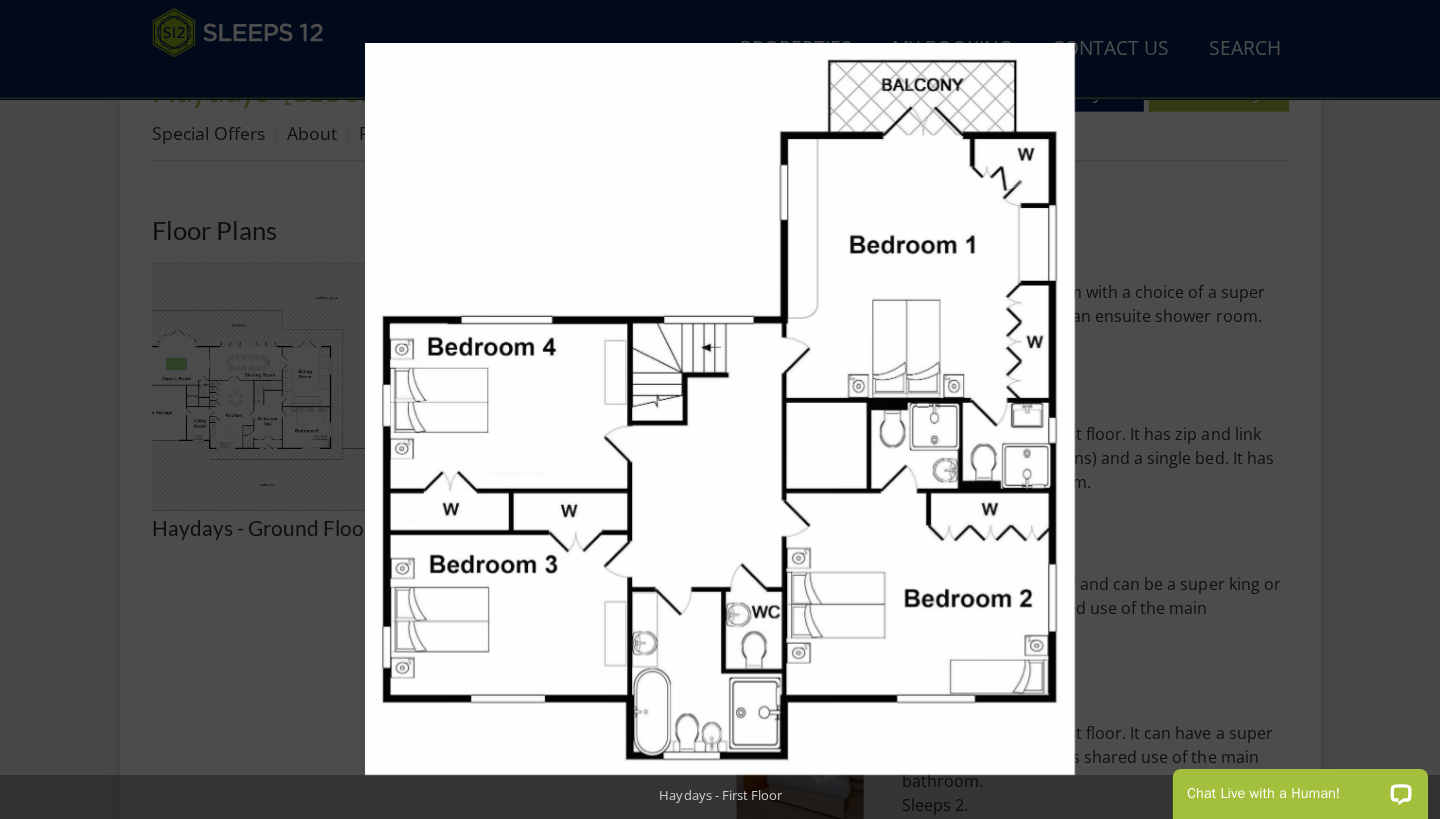 click at bounding box center [719, 409] 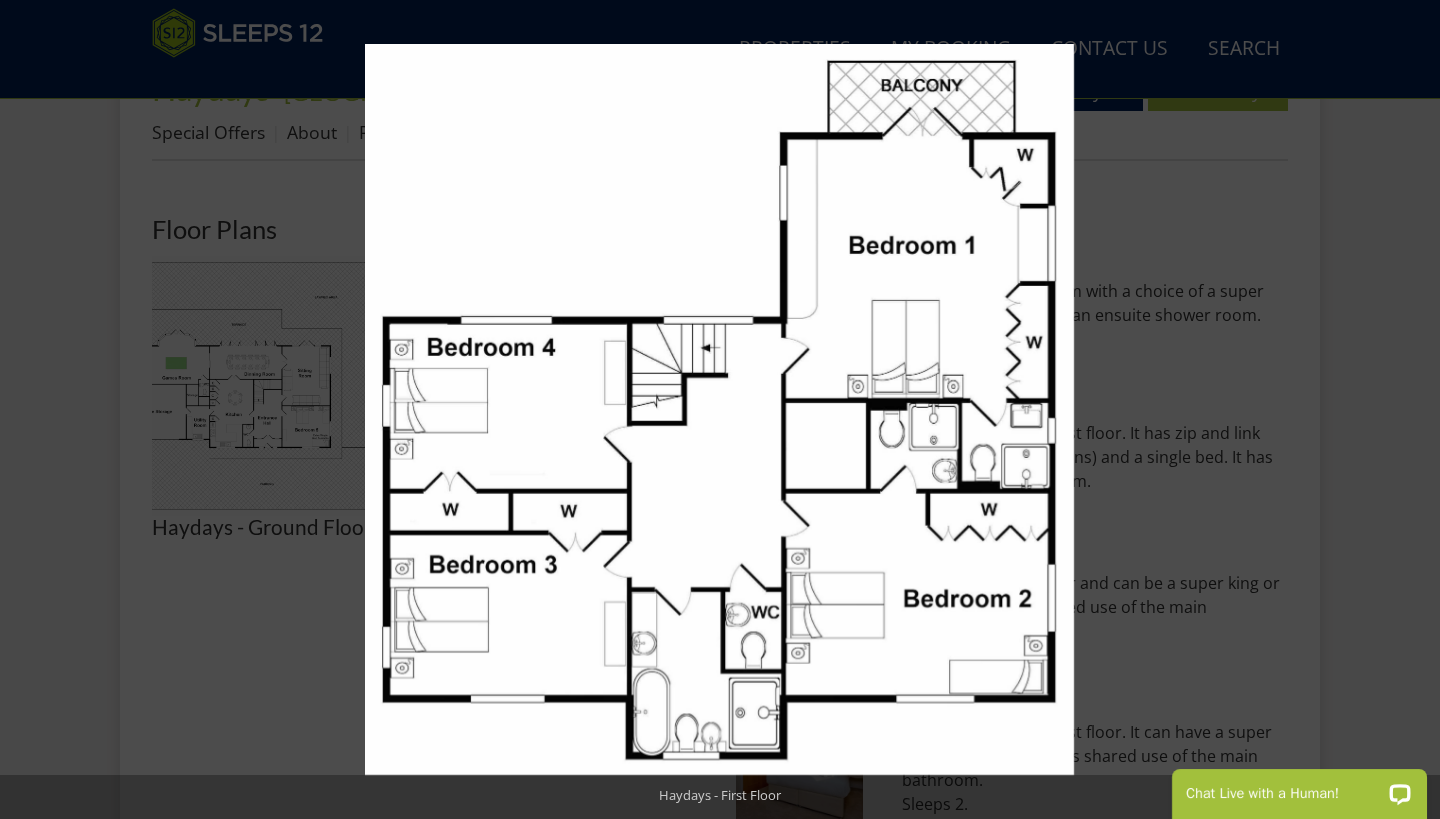 click at bounding box center [1085, 453] 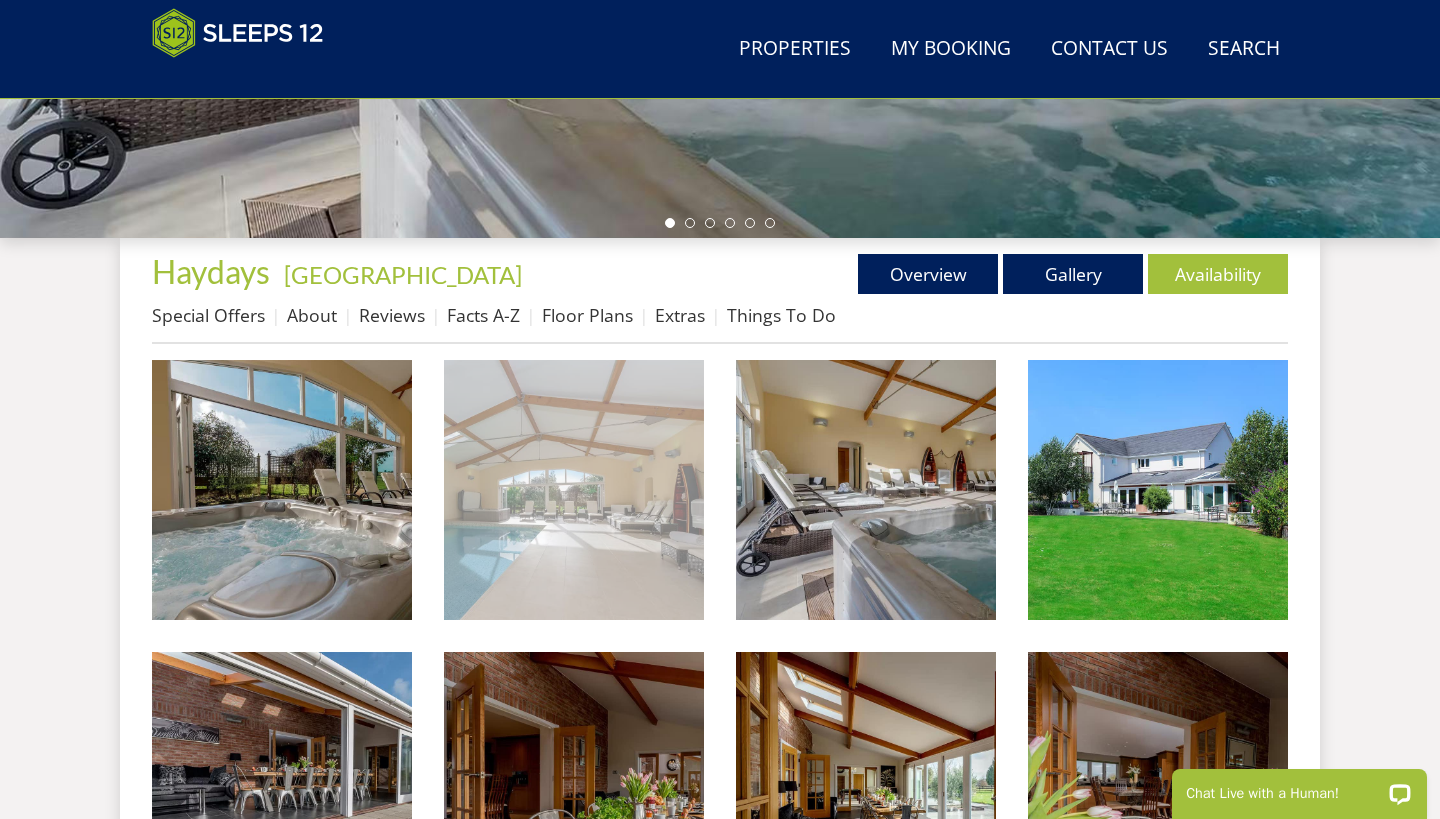 scroll, scrollTop: 0, scrollLeft: 0, axis: both 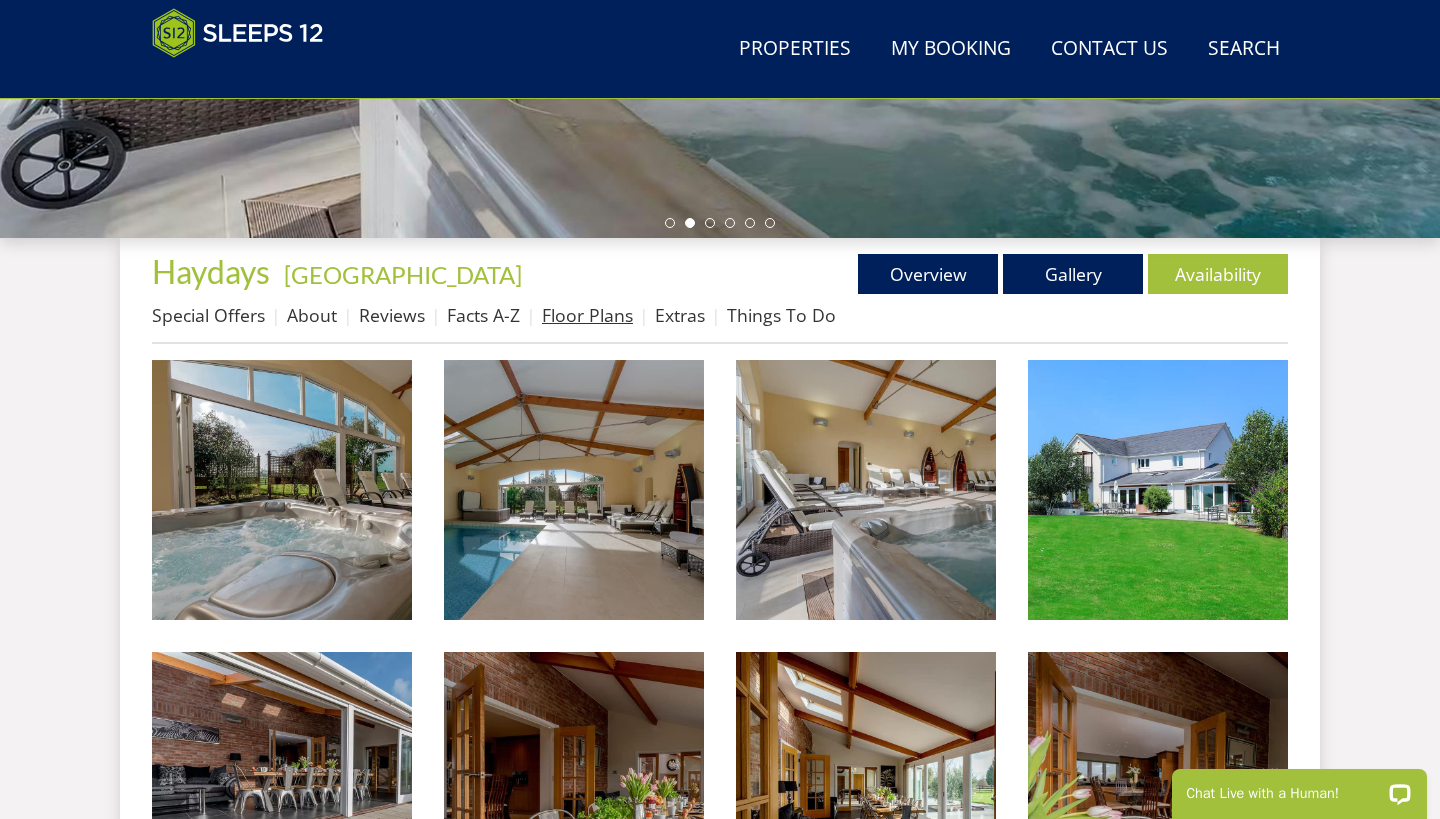 click on "Floor Plans" at bounding box center [587, 315] 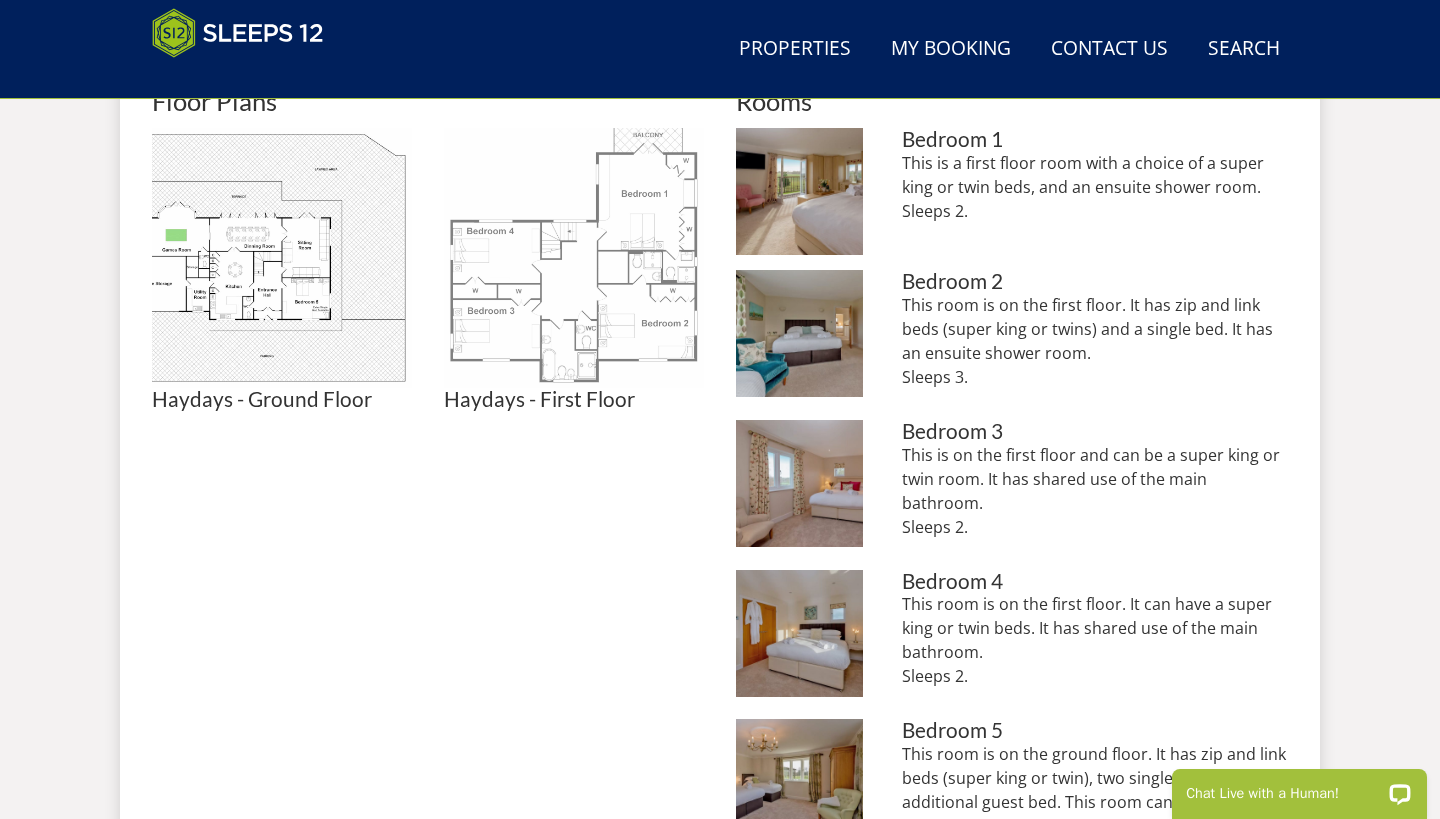 scroll, scrollTop: 917, scrollLeft: 0, axis: vertical 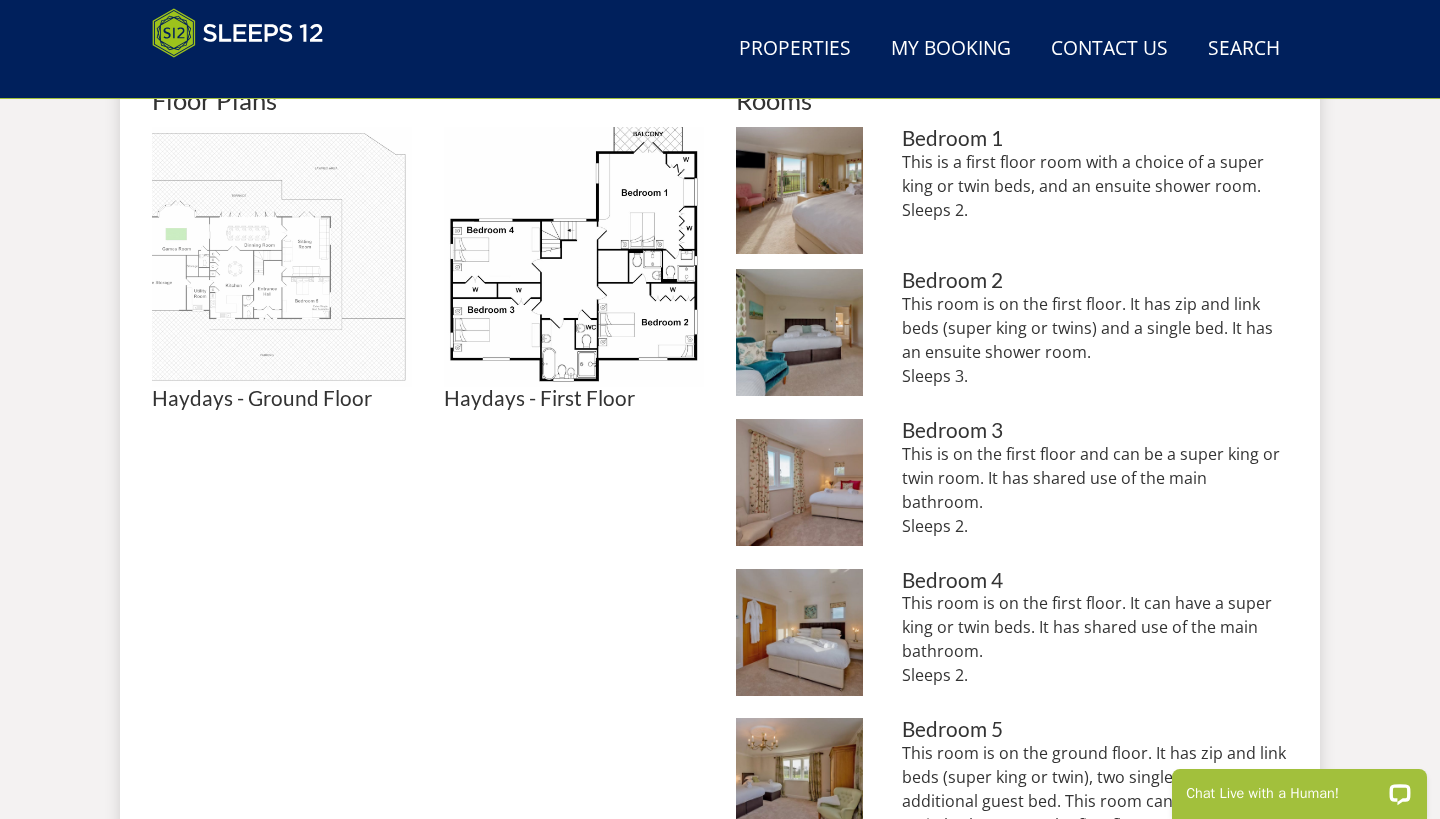 click at bounding box center (282, 257) 